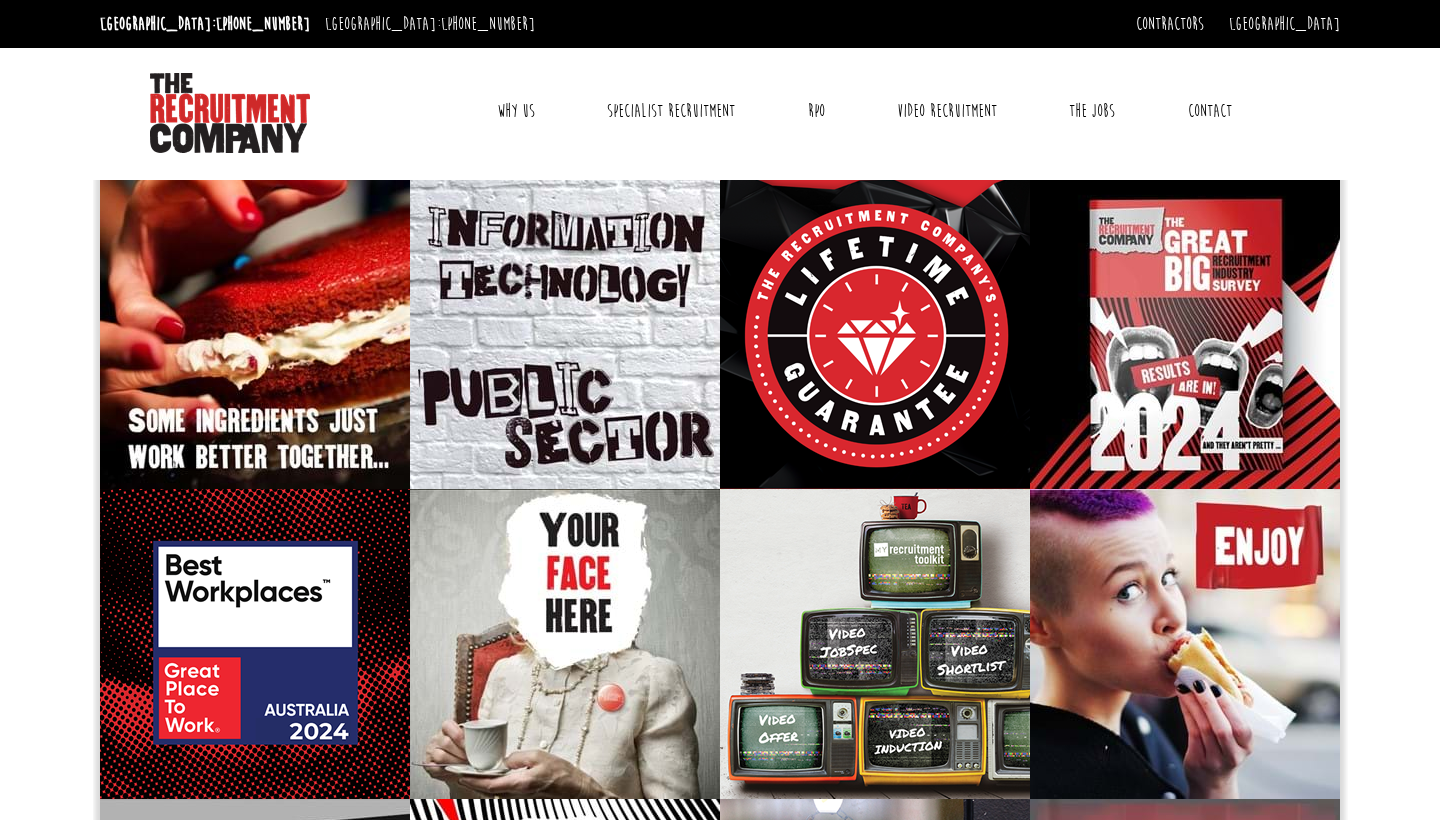 scroll, scrollTop: 0, scrollLeft: 0, axis: both 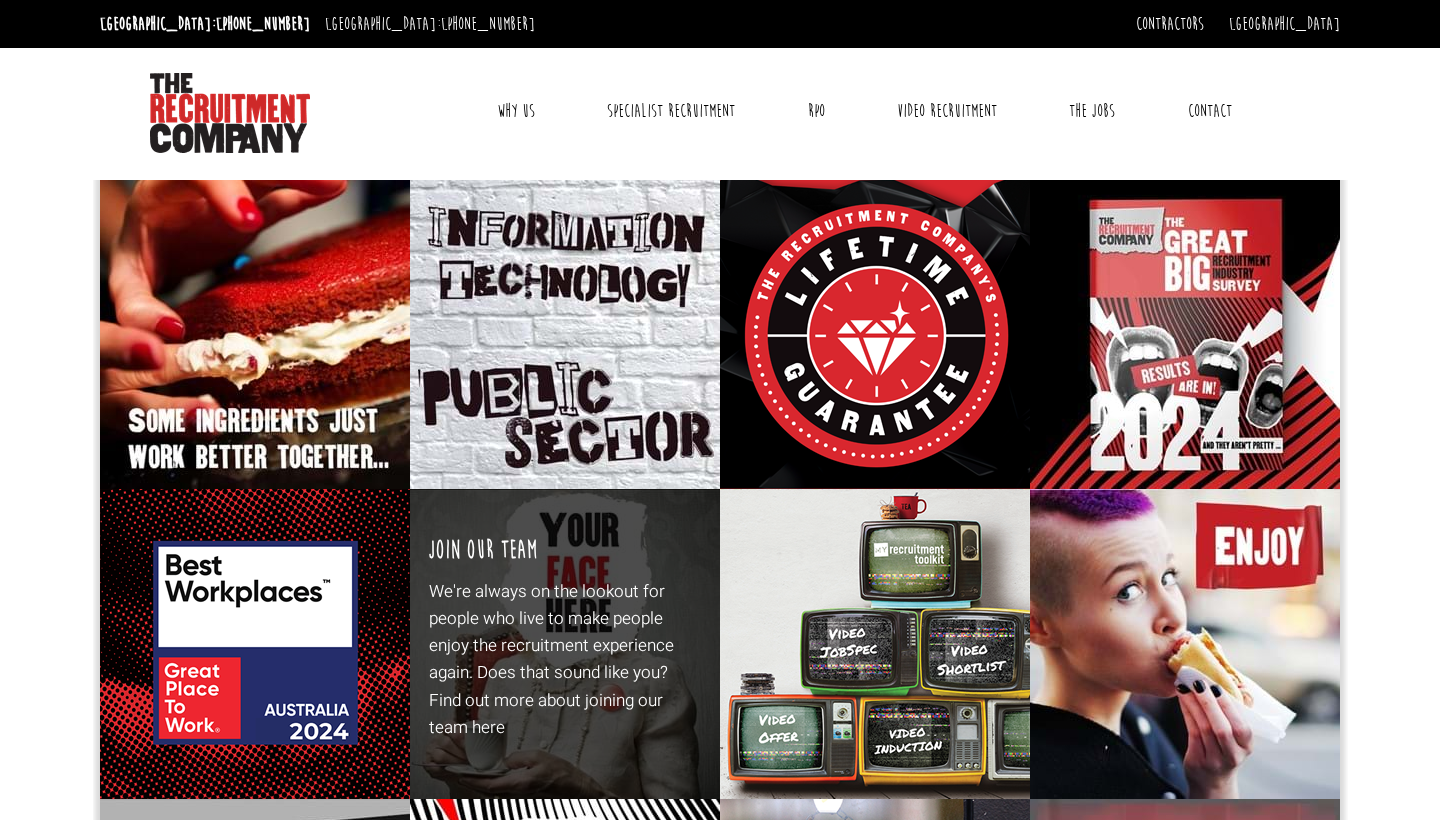 click on "We're always on the lookout for people who live to make people enjoy the recruitment experience again.  Does that sound like you?  Find out more about joining our team here" at bounding box center (565, 659) 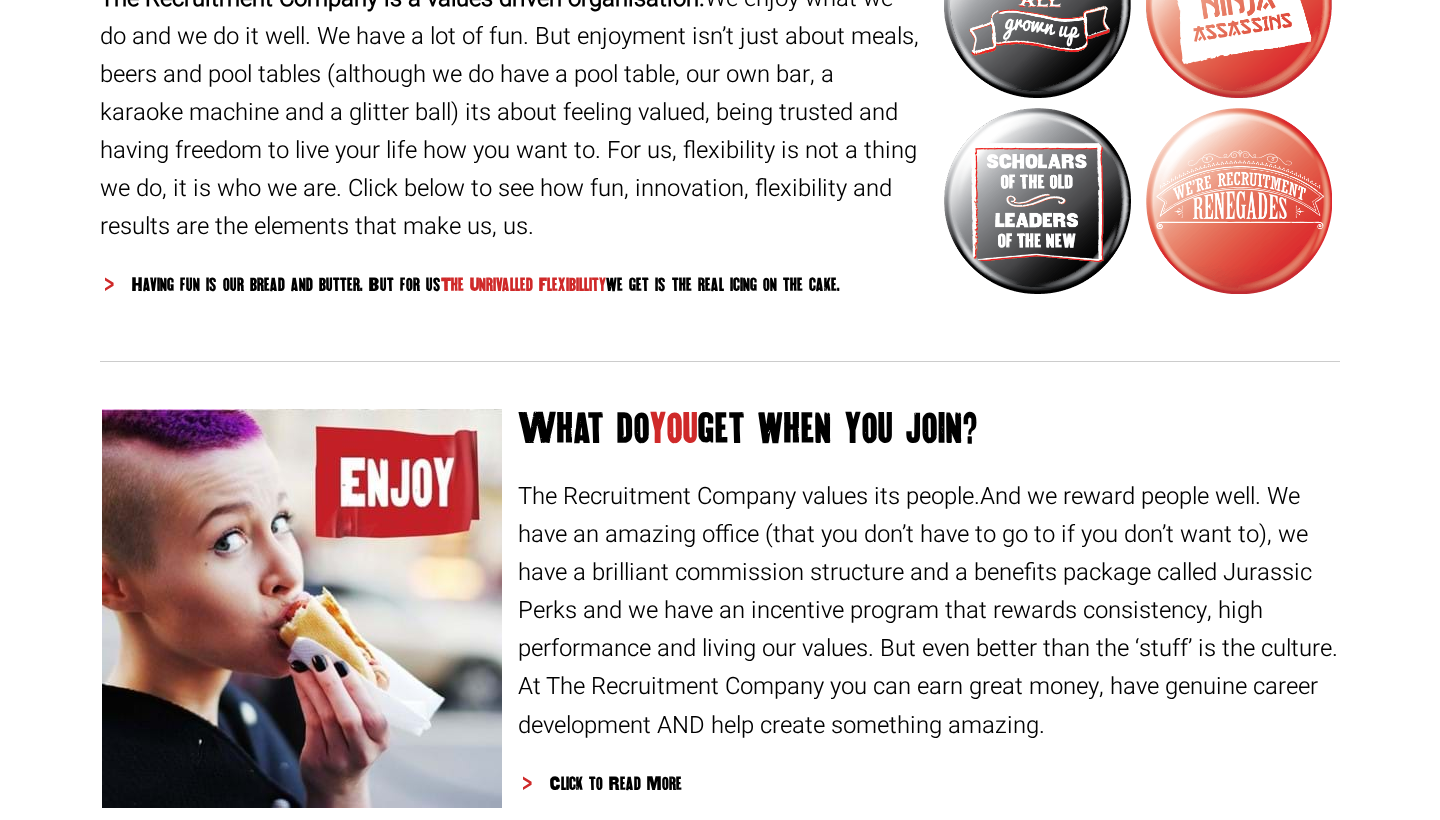 scroll, scrollTop: 834, scrollLeft: 0, axis: vertical 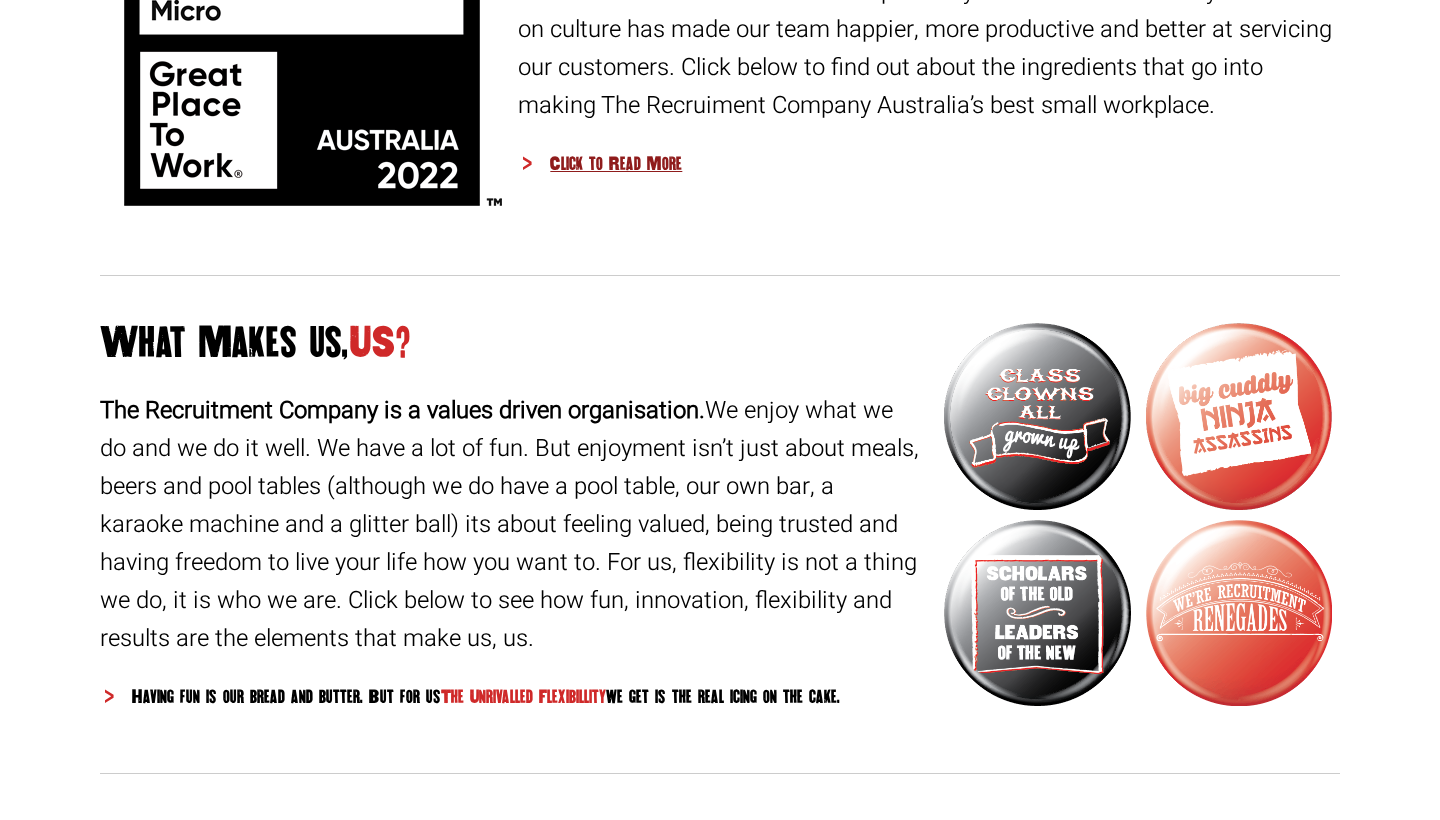 click on "Click to Read More" at bounding box center [929, 163] 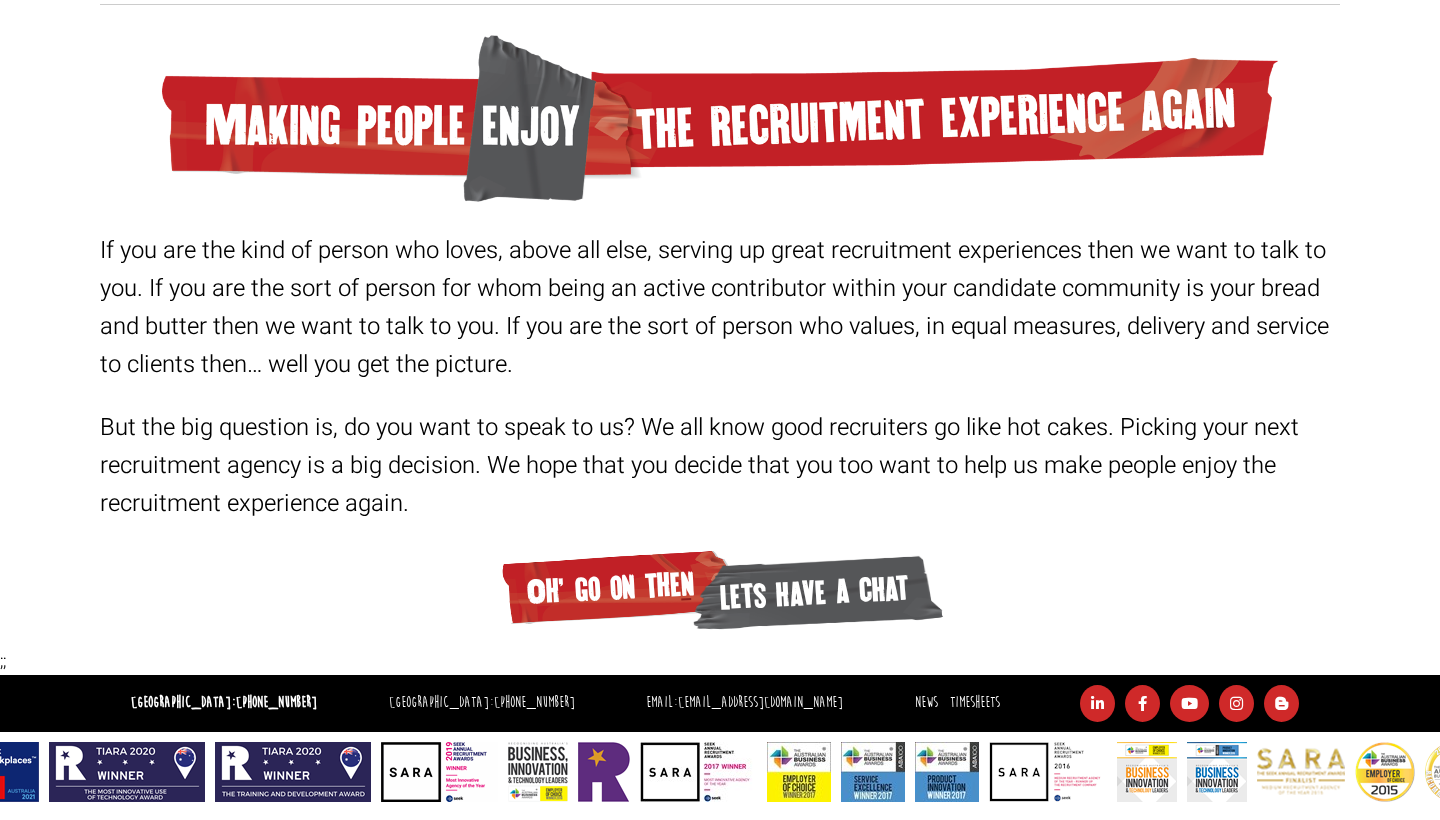 scroll, scrollTop: 3367, scrollLeft: 0, axis: vertical 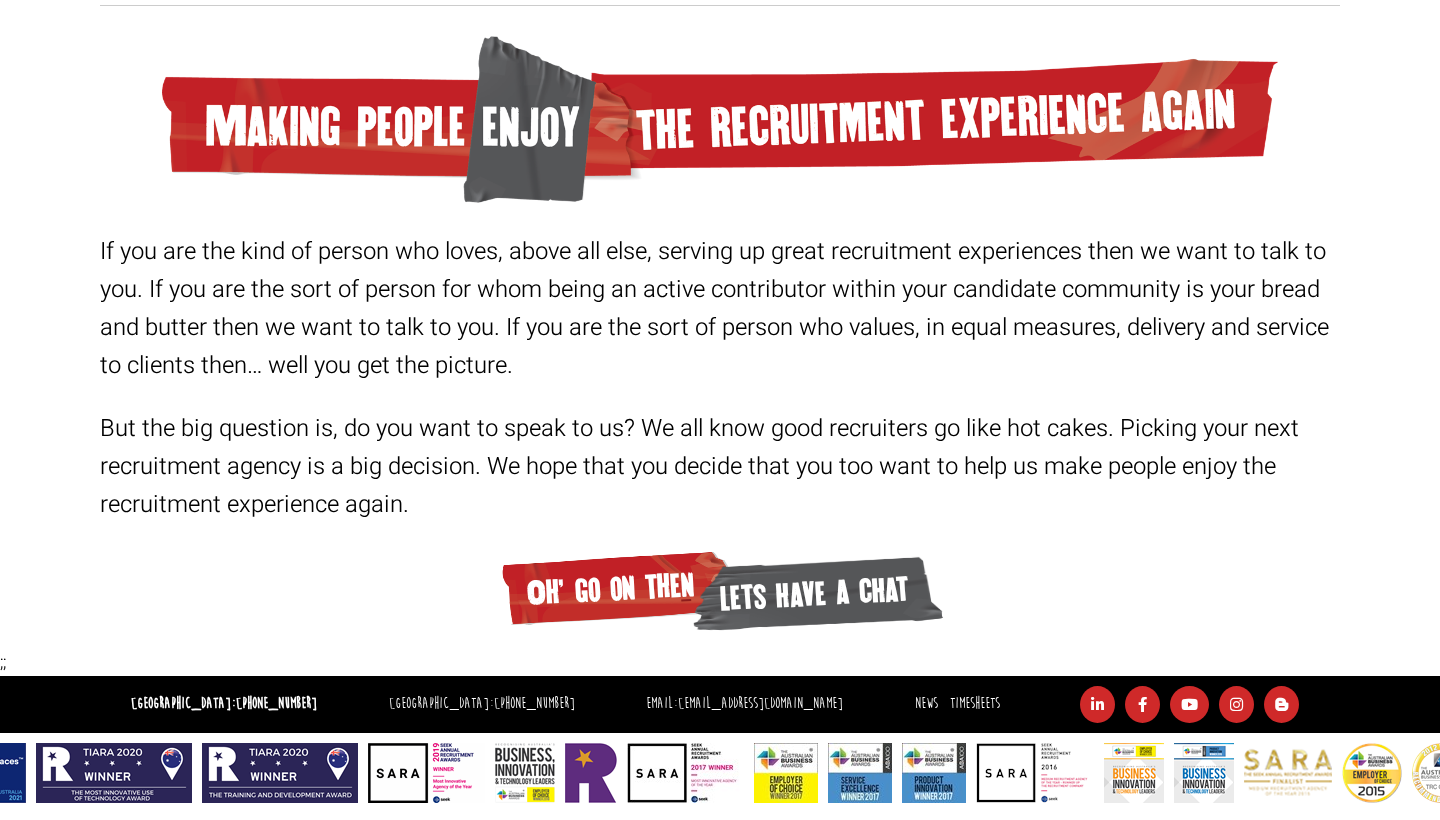 click on "lets have a chat" at bounding box center (816, 593) 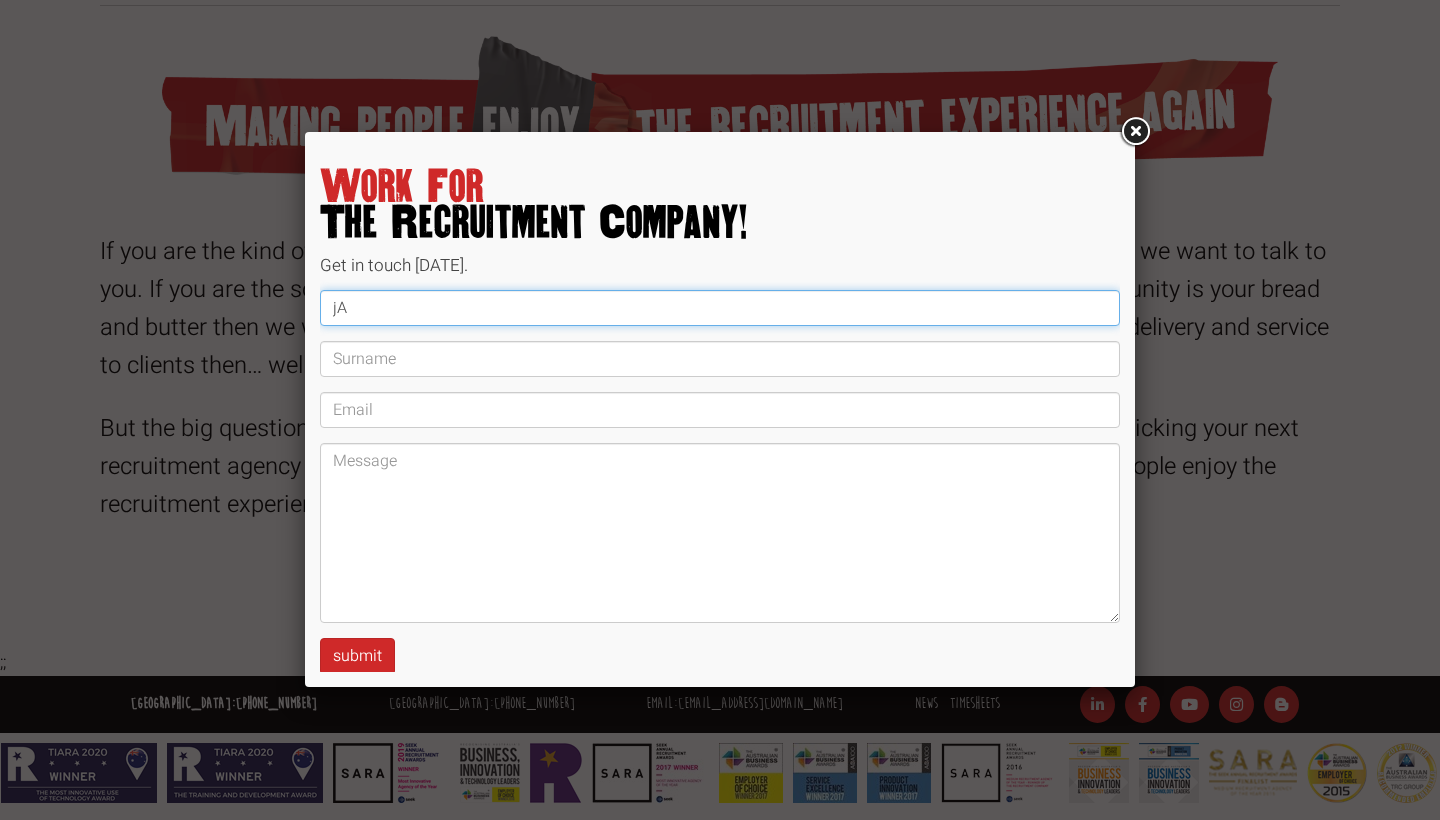 type on "j" 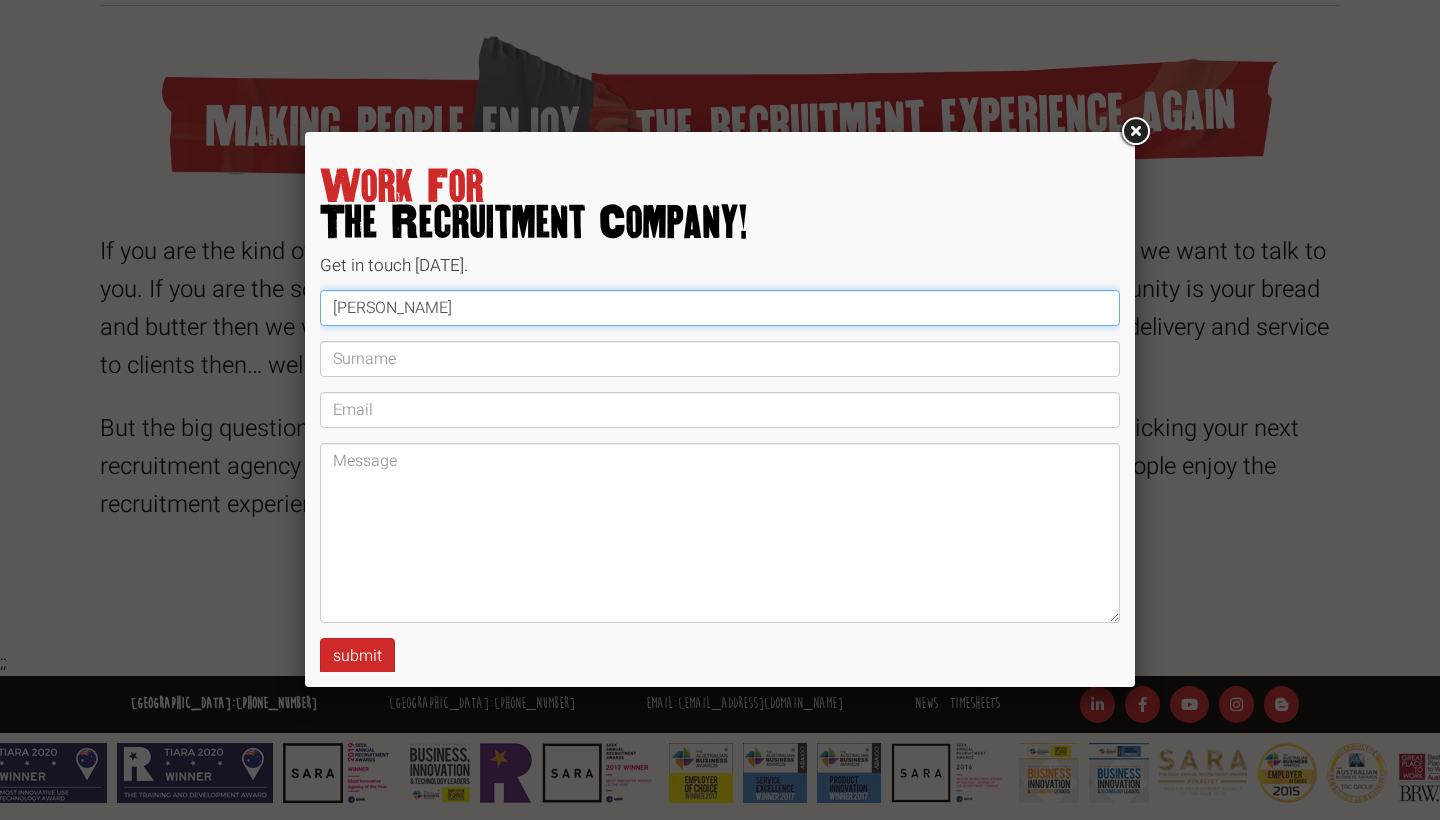 type on "James" 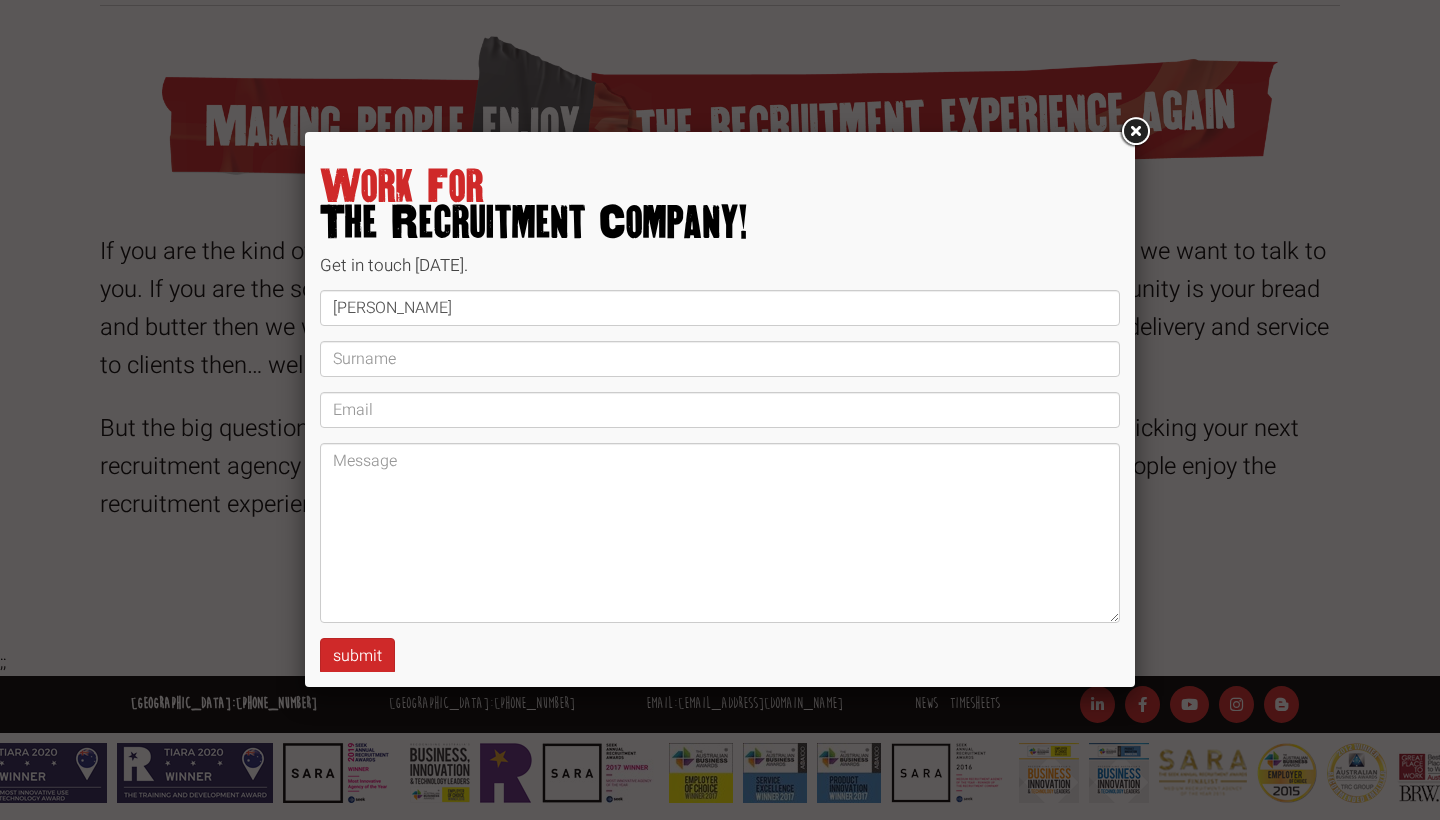 click on "James
submit" at bounding box center [720, 482] 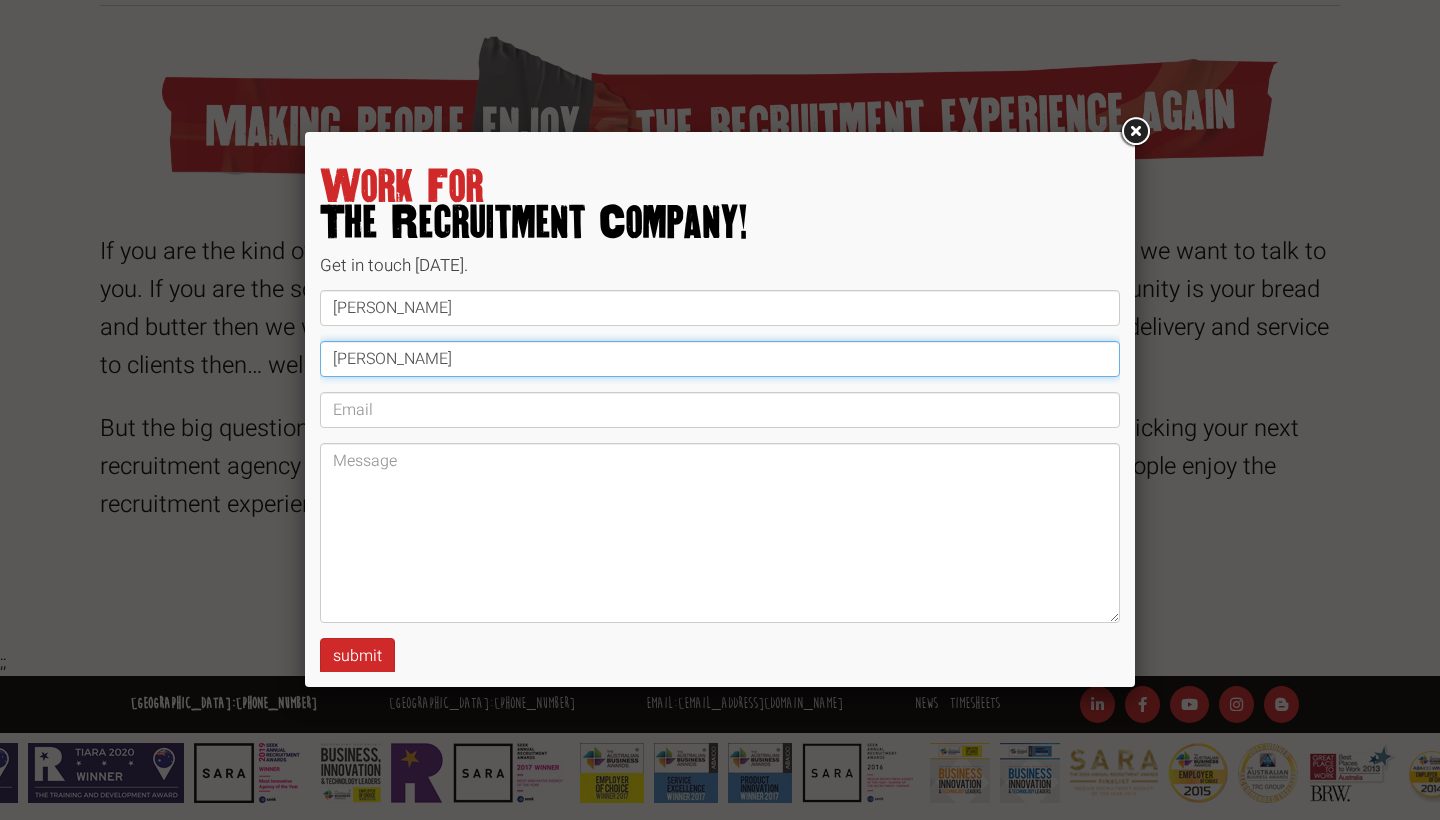type on "Carpenter" 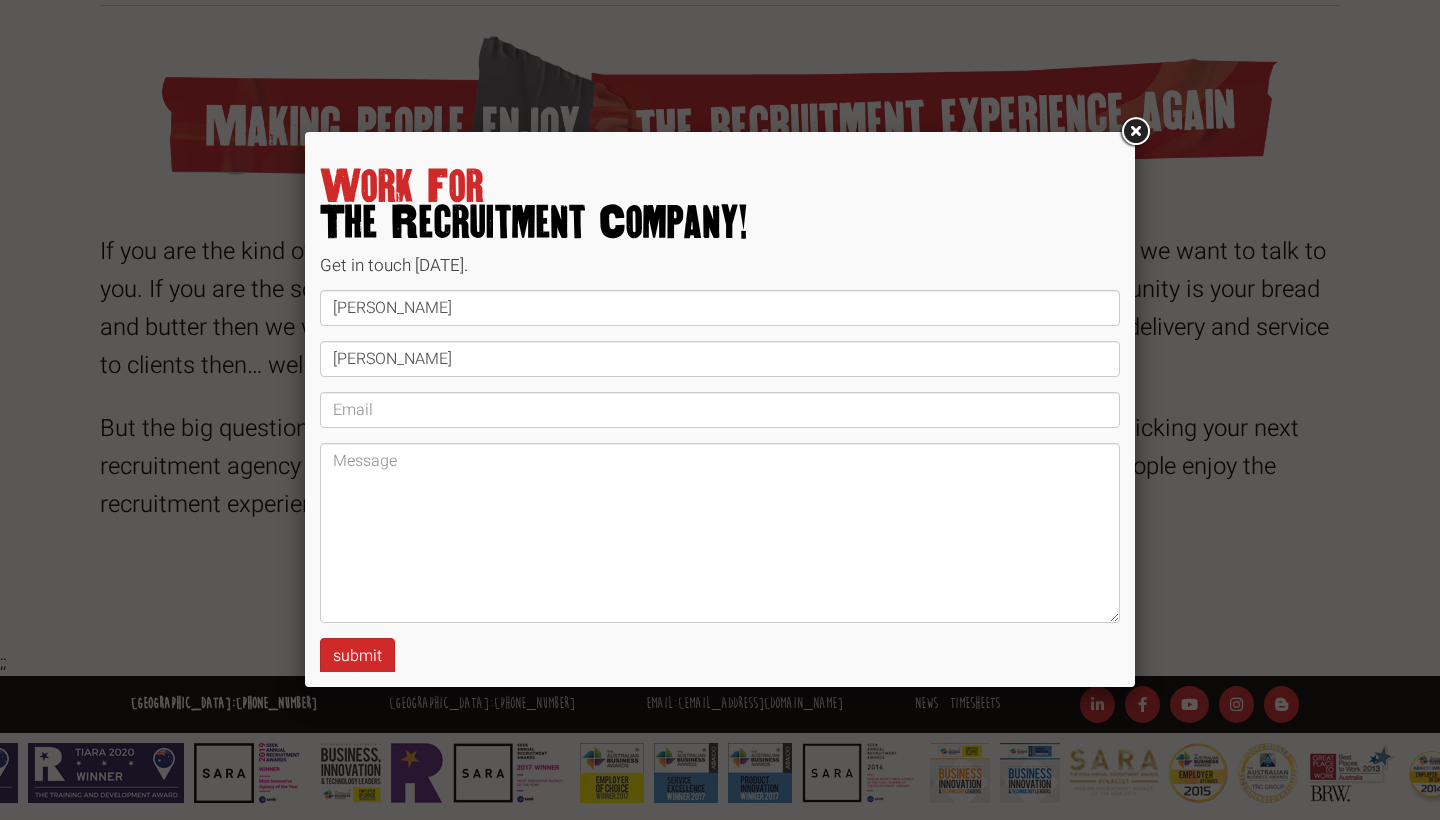 click on "James
Carpenter
submit" at bounding box center [720, 482] 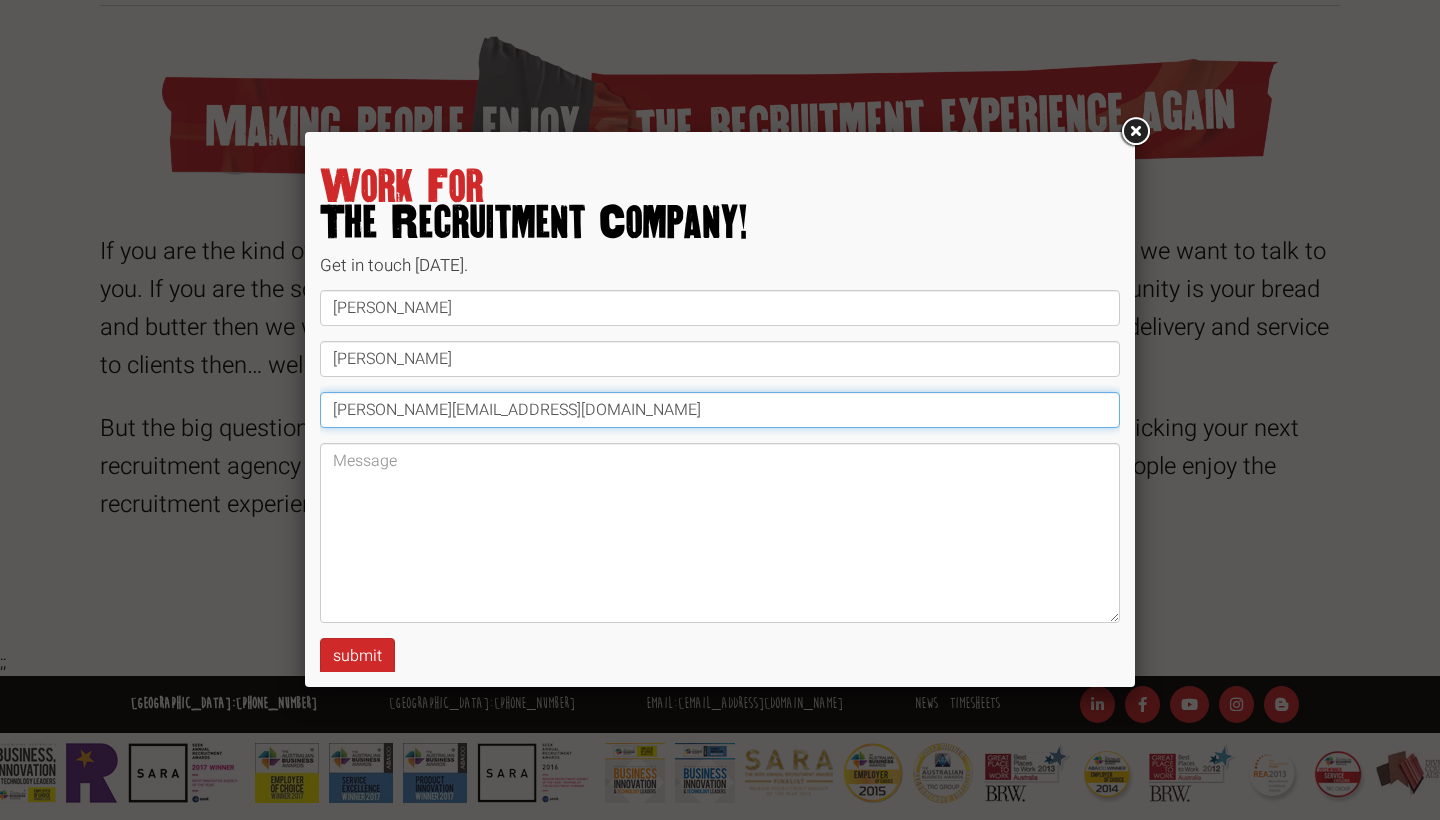 type on "james.carpenter2901@gmail.com" 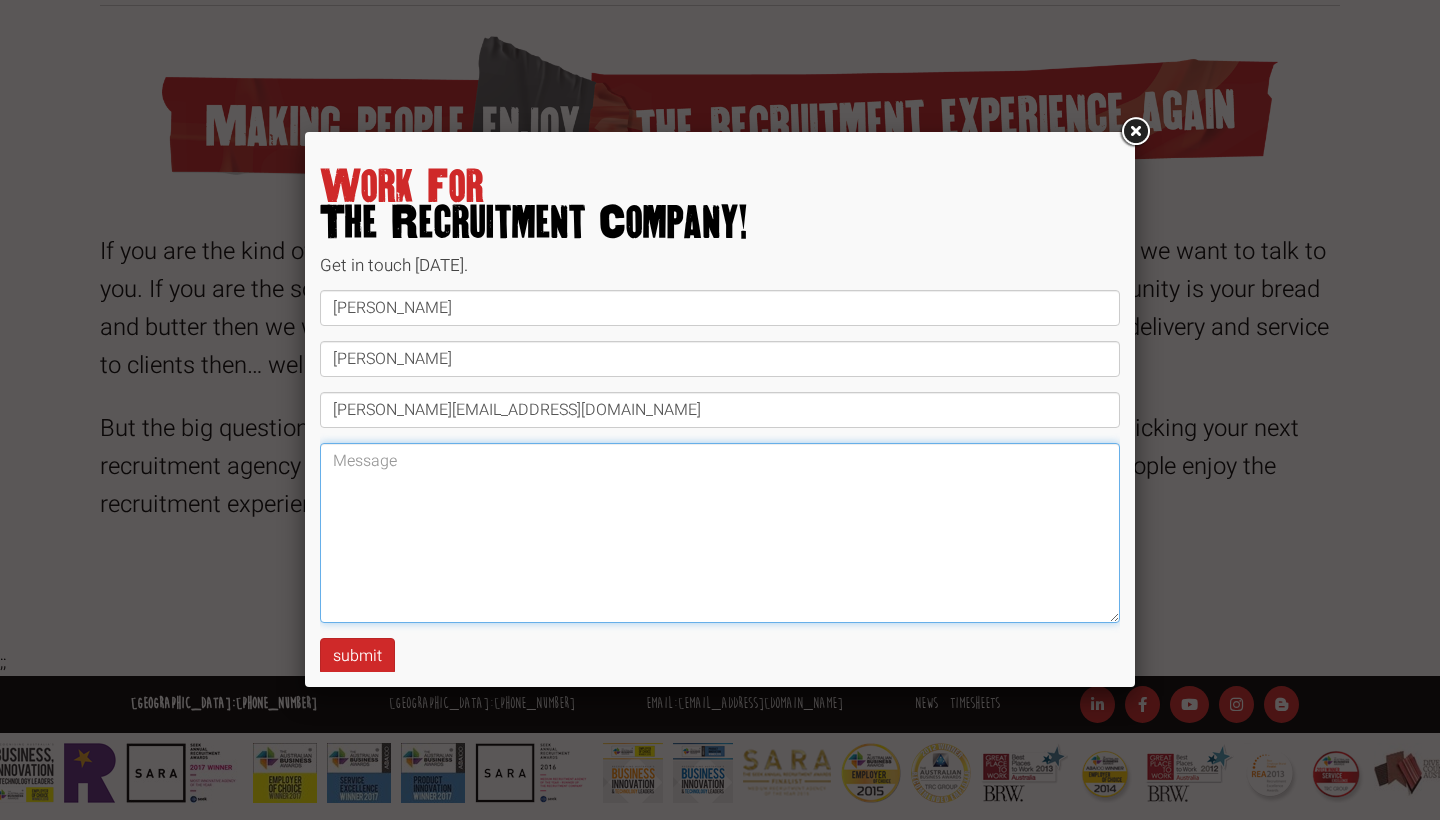 click at bounding box center [720, 533] 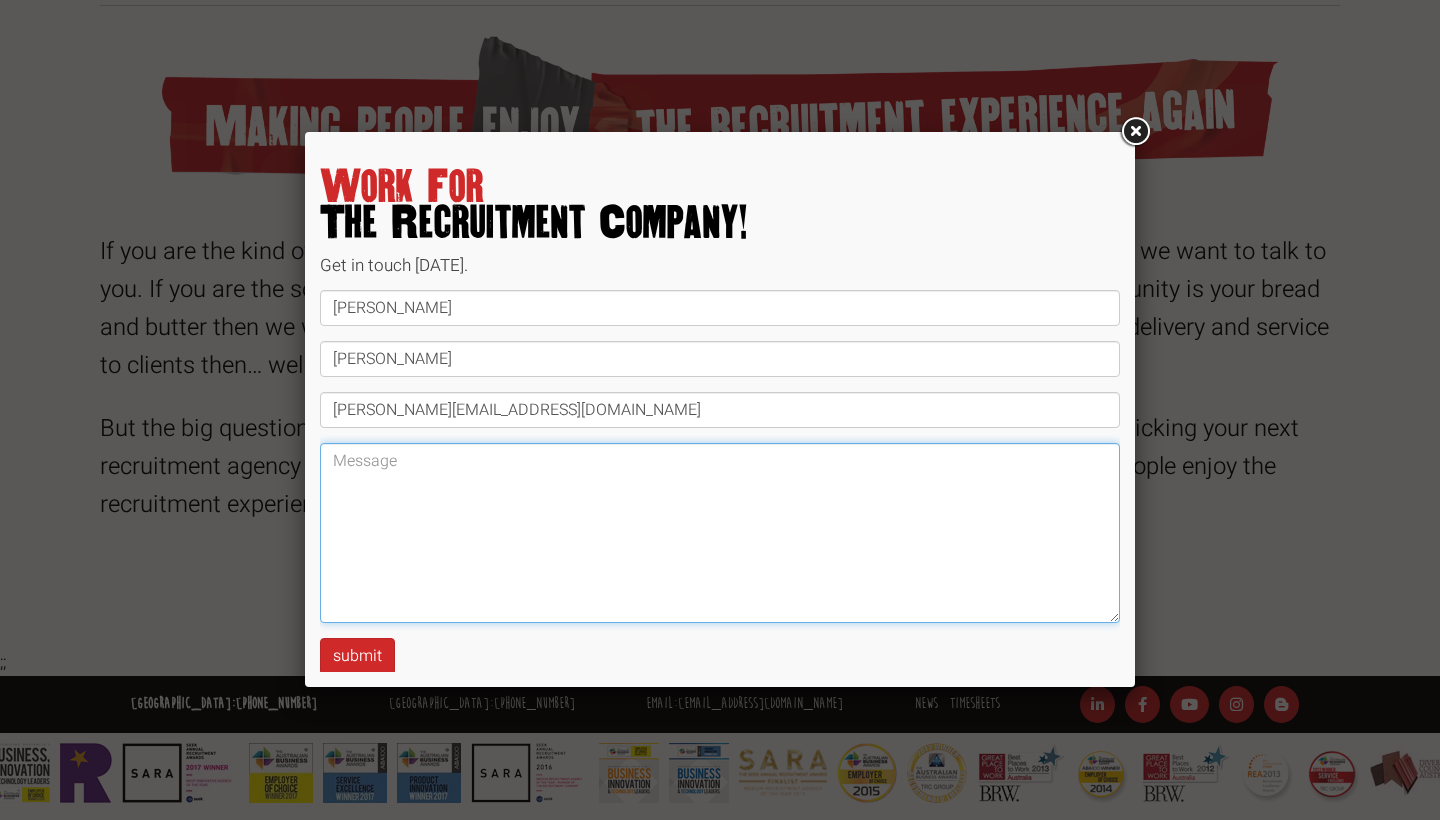 paste on "Hi [Recruiter's Name or Recruitment Team],
I hope you're well. My name is James Carpenter, and I’m currently looking for full-time office-based opportunities in Sydney. I have a background in customer service, admin experience, and a degree in History, along with strong communication and organisational skills.
I’ve attached my CV and would love to chat about any roles you think I might be a good fit for.
Looking forward to hearing from you!
Best regards,
James Carpenter" 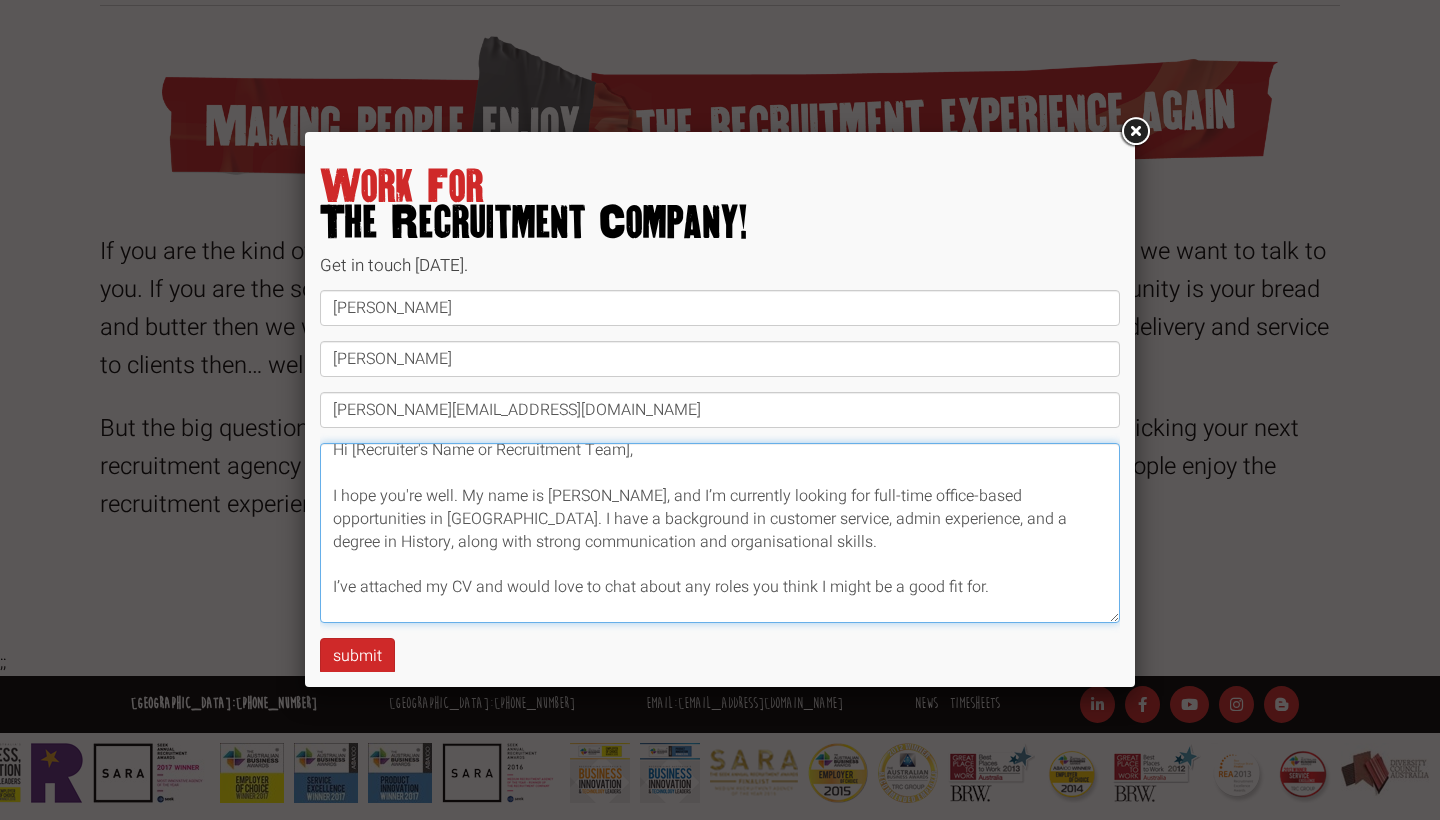 scroll, scrollTop: 0, scrollLeft: 0, axis: both 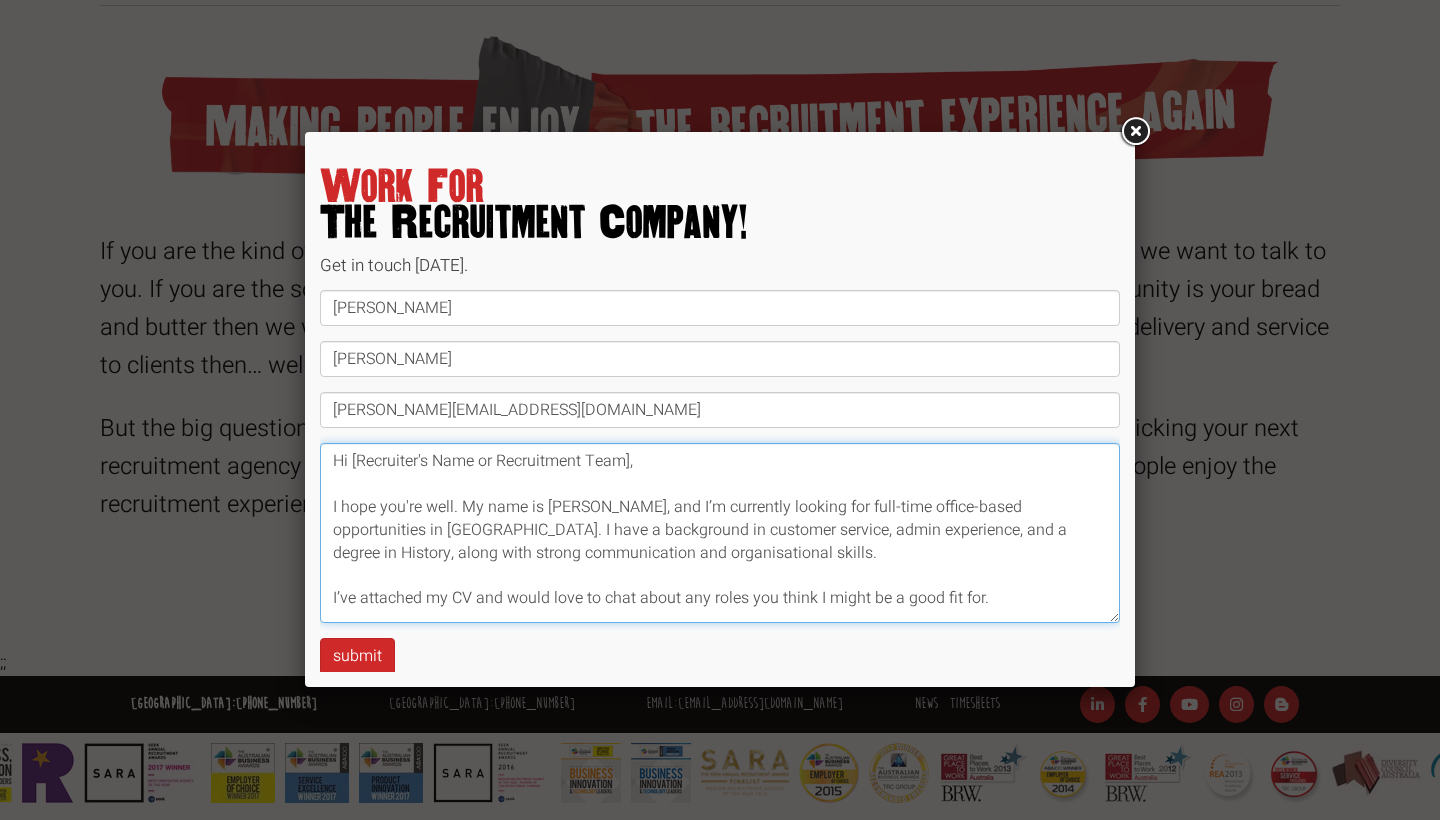 click on "Hi [Recruiter's Name or Recruitment Team],
I hope you're well. My name is James Carpenter, and I’m currently looking for full-time office-based opportunities in Sydney. I have a background in customer service, admin experience, and a degree in History, along with strong communication and organisational skills.
I’ve attached my CV and would love to chat about any roles you think I might be a good fit for.
Looking forward to hearing from you!
Best regards,
James Carpenter" at bounding box center (720, 533) 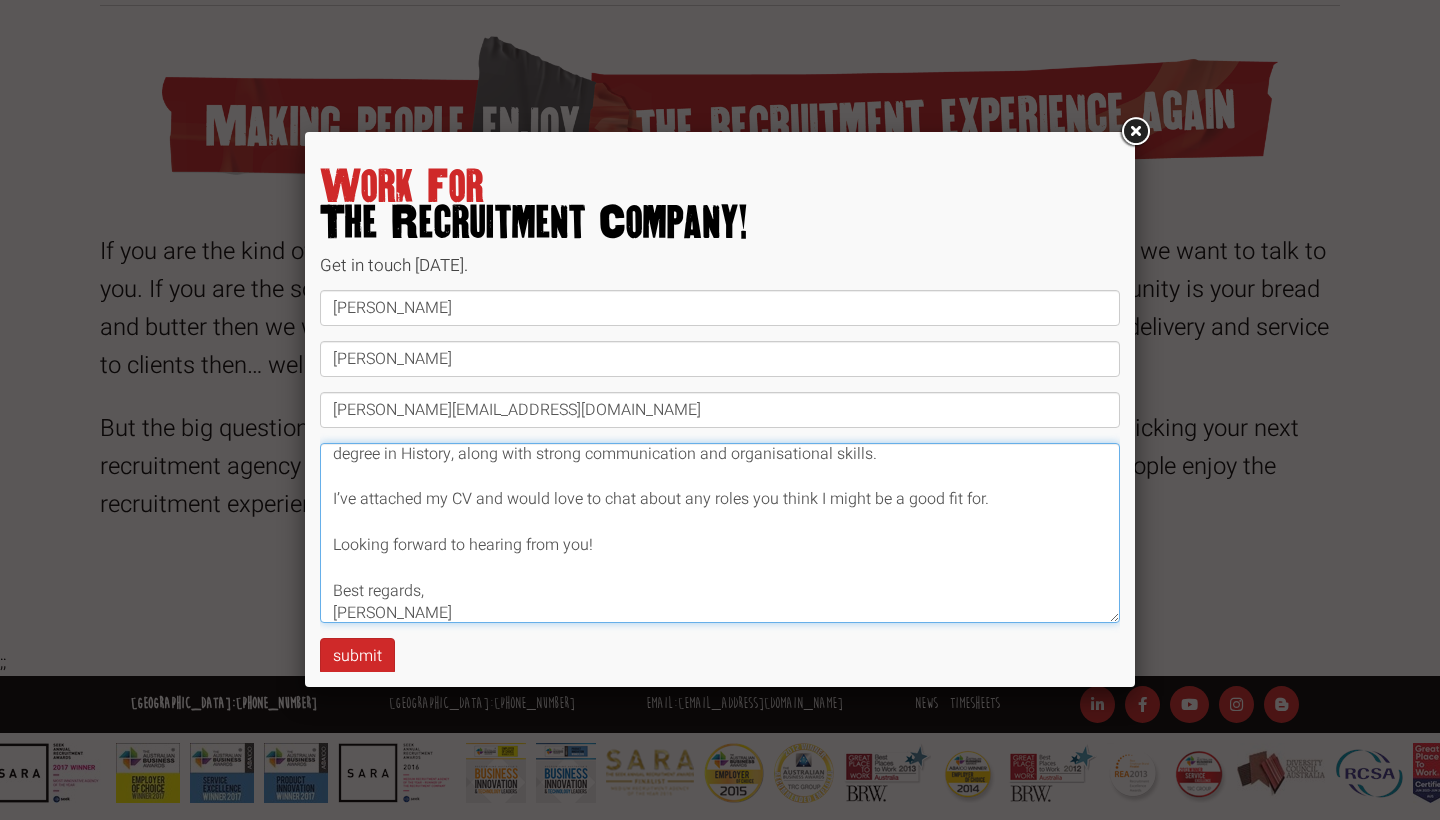 scroll, scrollTop: 98, scrollLeft: 0, axis: vertical 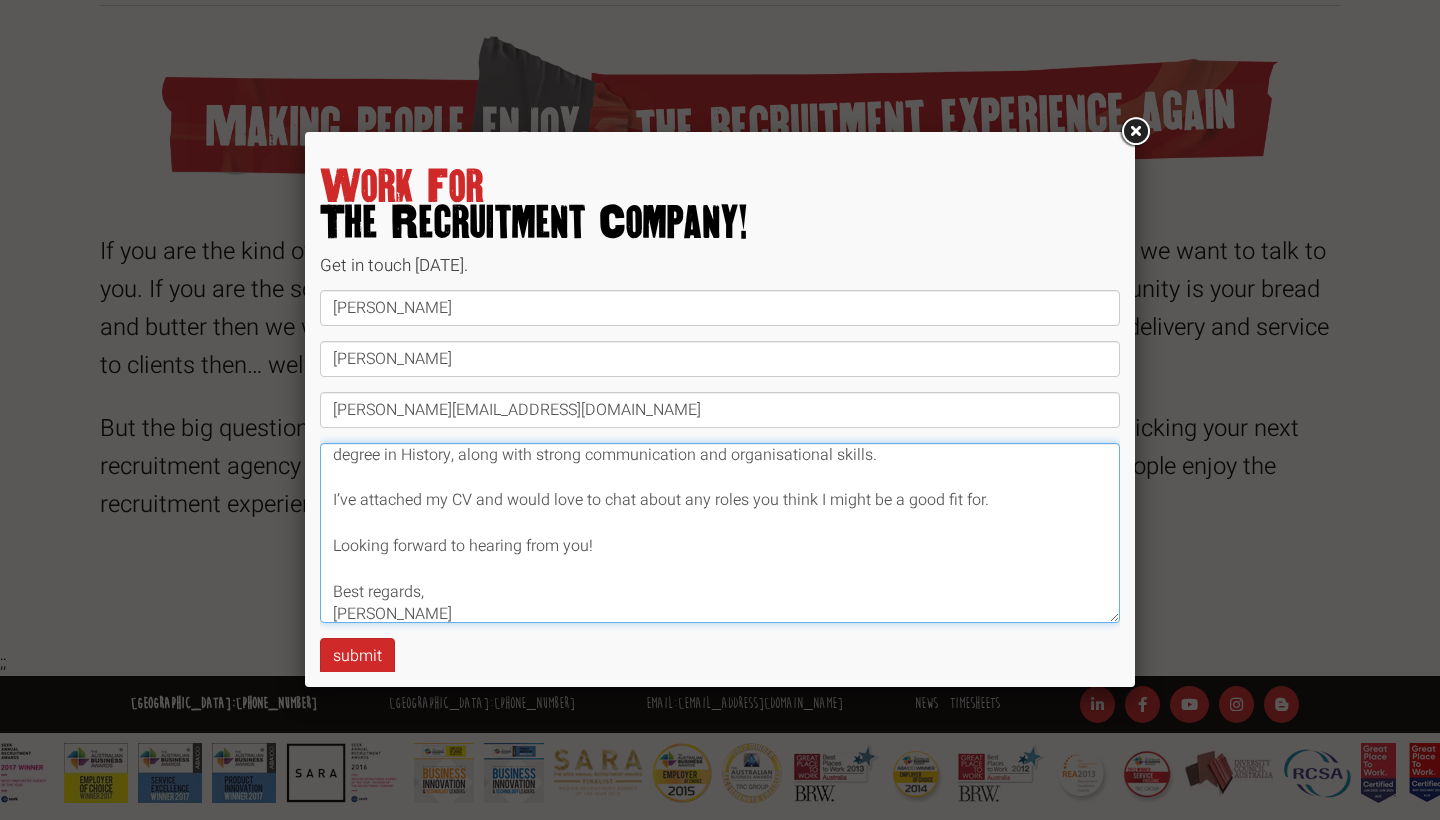 drag, startPoint x: 990, startPoint y: 495, endPoint x: 457, endPoint y: 500, distance: 533.02344 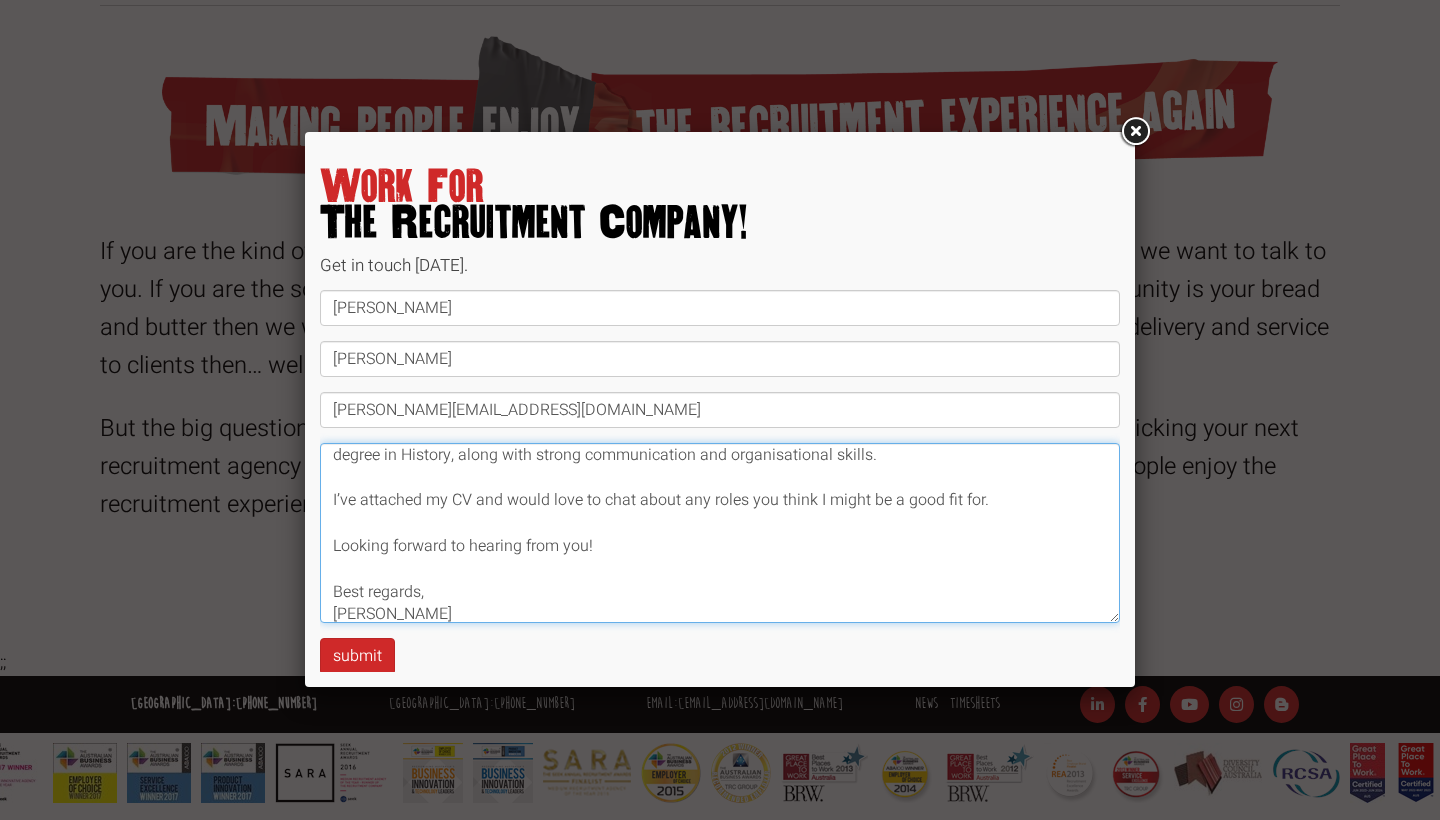 click on "Hi,
I hope you're well. My name is James Carpenter, and I’m currently looking for full-time office-based opportunities in Sydney. I have a background in customer service, admin experience, and a degree in History, along with strong communication and organisational skills.
I’ve attached my CV and would love to chat about any roles you think I might be a good fit for.
Looking forward to hearing from you!
Best regards,
James Carpenter" at bounding box center (720, 533) 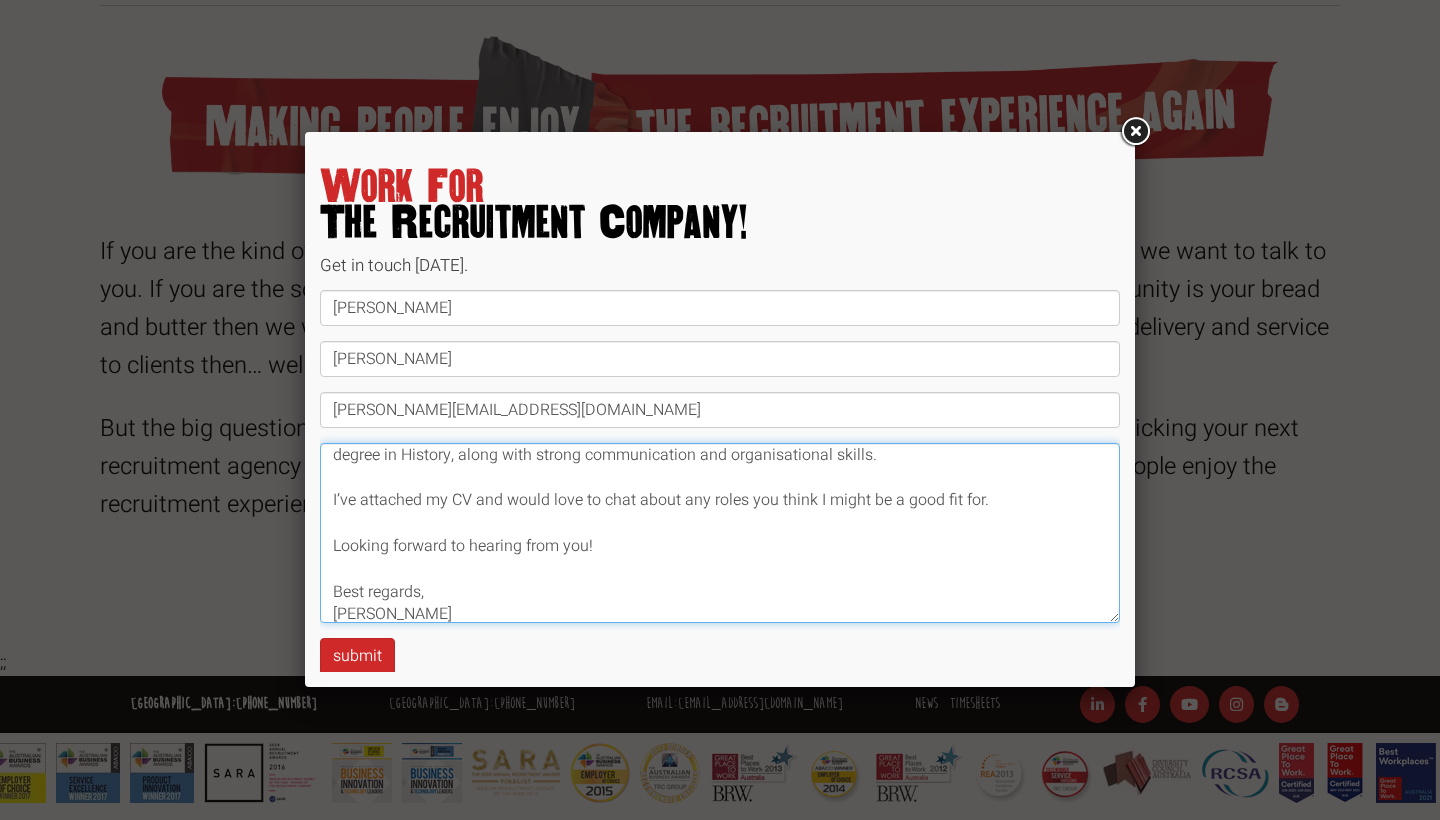 drag, startPoint x: 508, startPoint y: 490, endPoint x: 338, endPoint y: 490, distance: 170 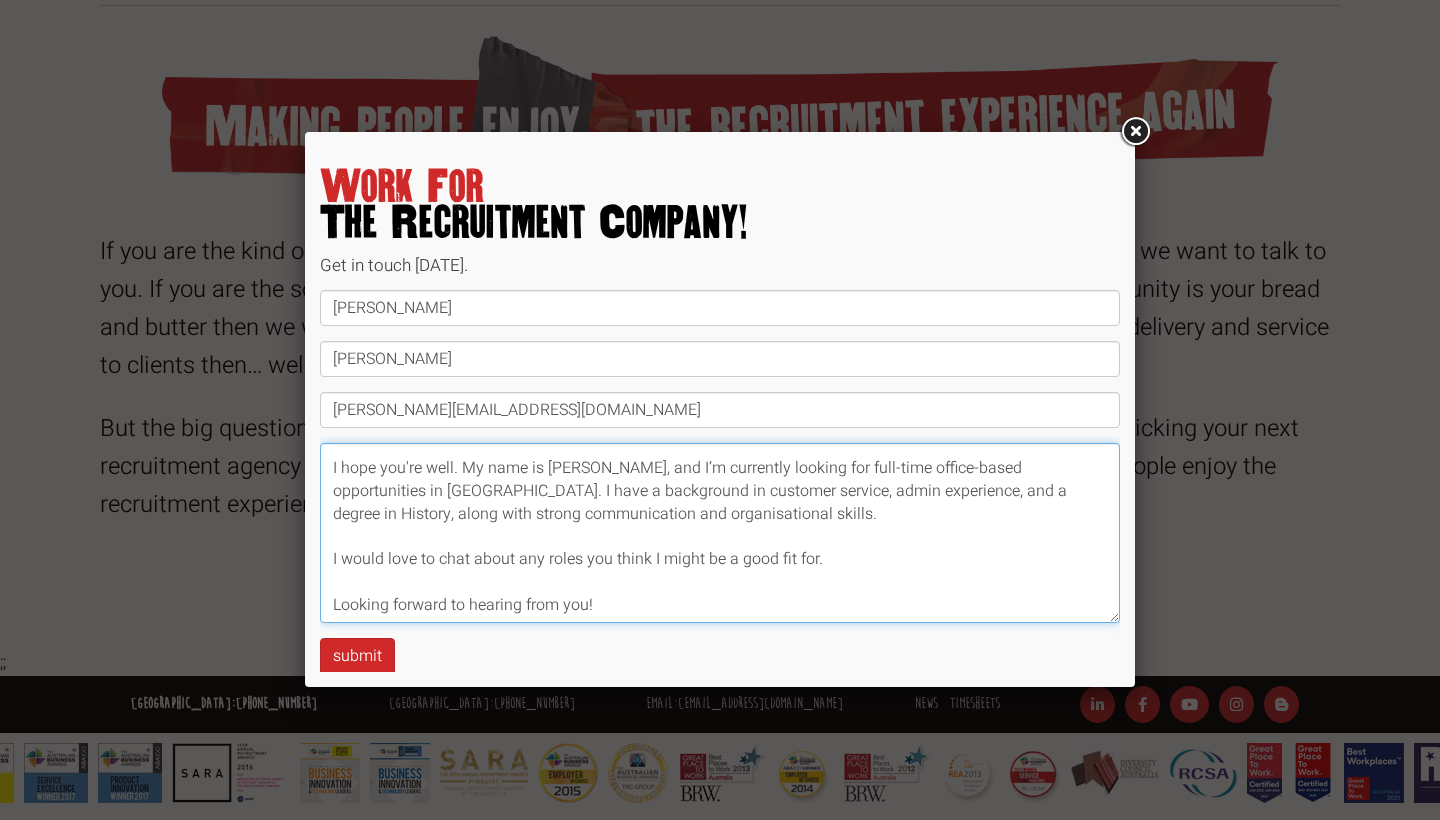 scroll, scrollTop: 38, scrollLeft: 0, axis: vertical 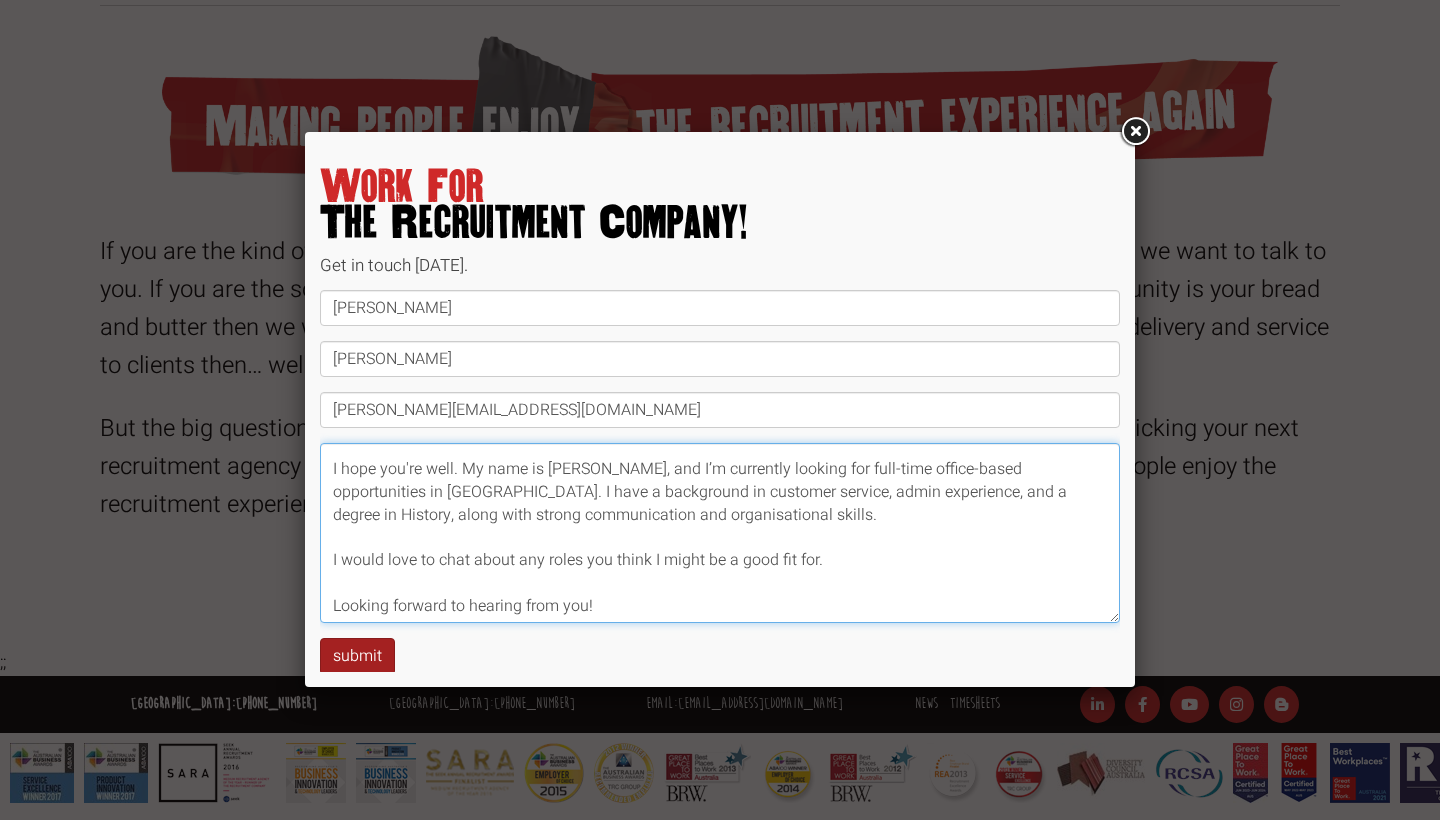 type on "Hi,
I hope you're well. My name is James Carpenter, and I’m currently looking for full-time office-based opportunities in Sydney. I have a background in customer service, admin experience, and a degree in History, along with strong communication and organisational skills.
I would love to chat about any roles you think I might be a good fit for.
Looking forward to hearing from you!
Best regards,
James Carpenter" 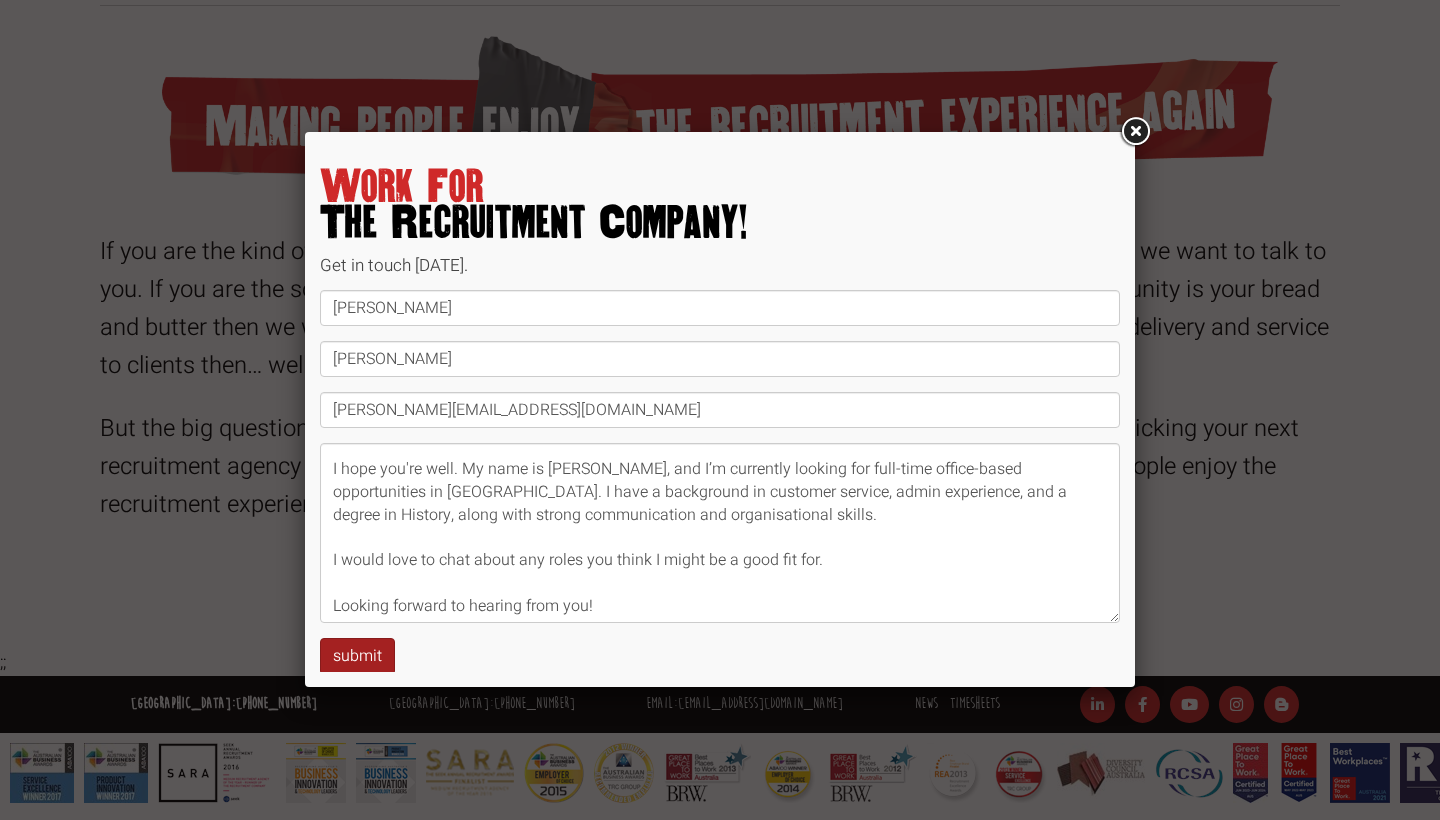 click on "submit" at bounding box center [357, 656] 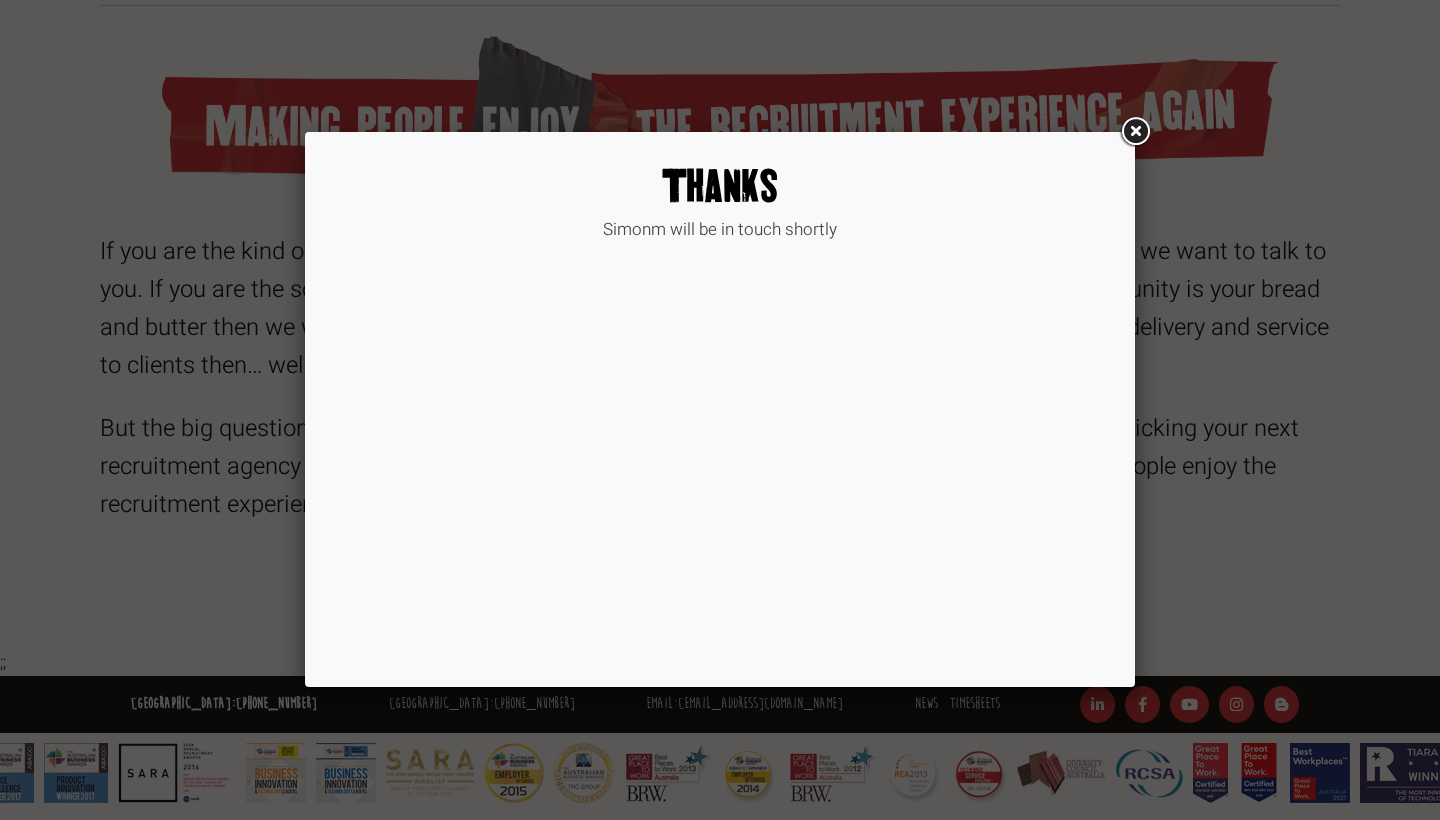 click at bounding box center (1135, 132) 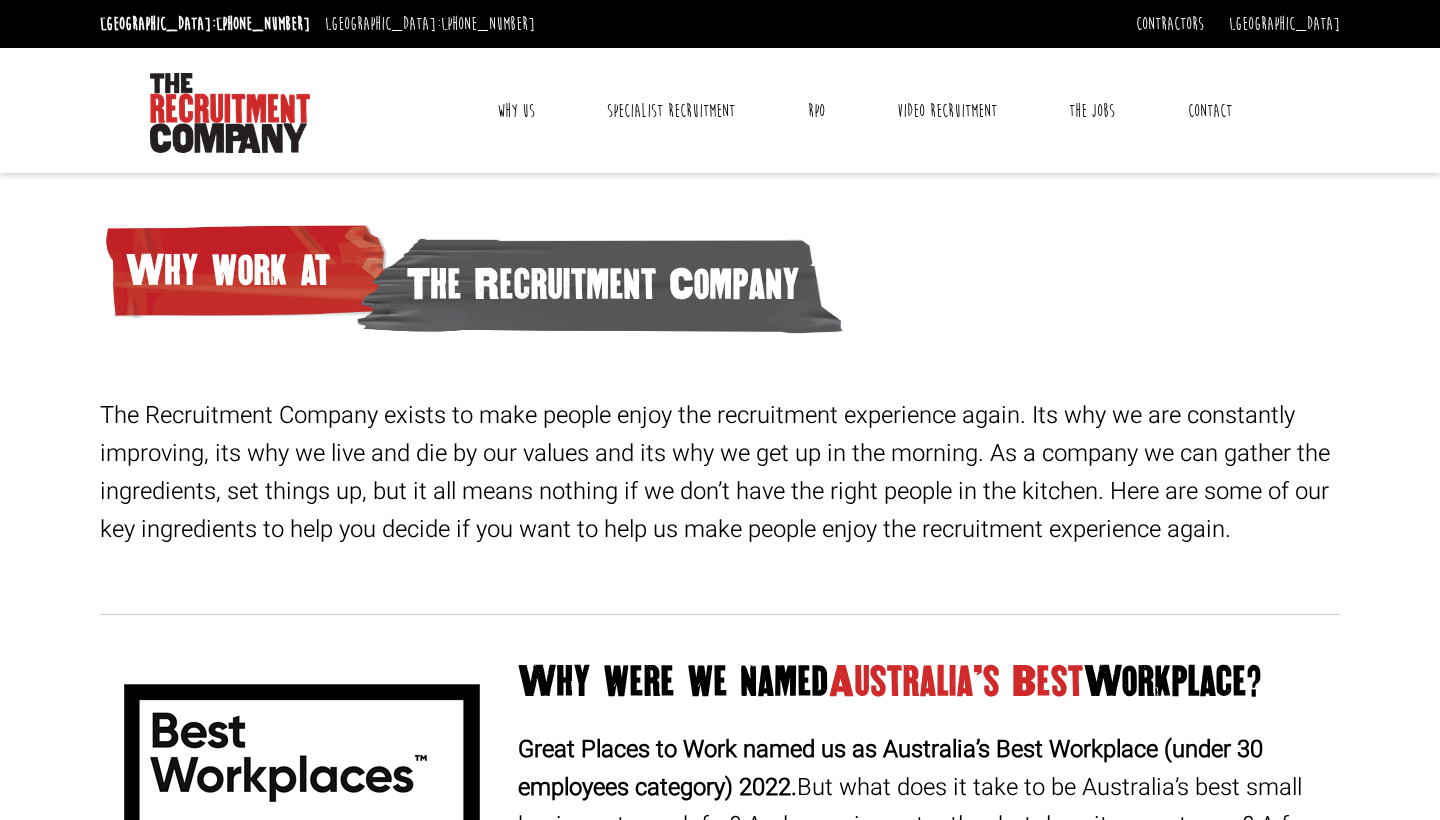 scroll, scrollTop: 0, scrollLeft: 0, axis: both 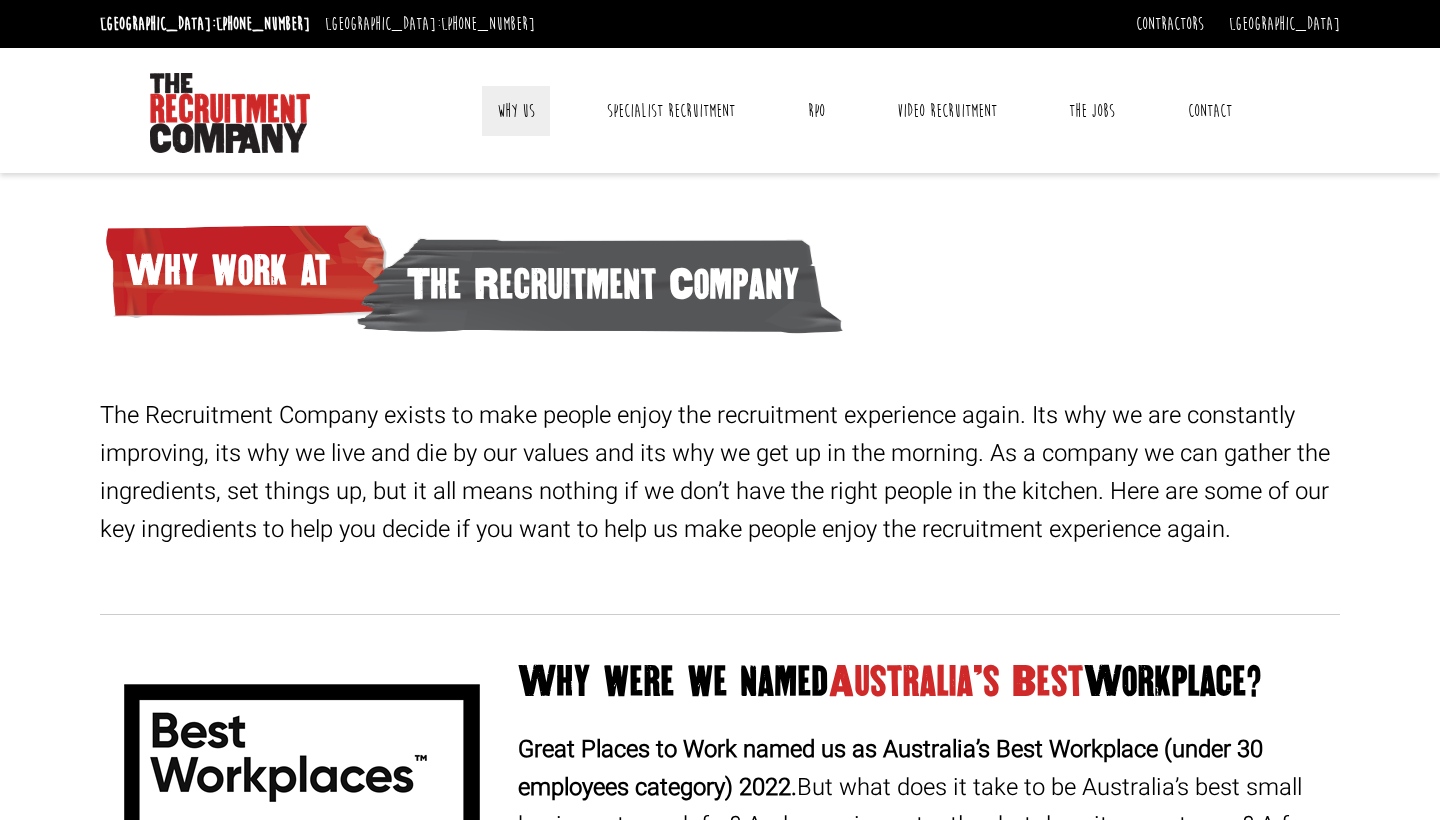 click on "Why Us" at bounding box center [516, 111] 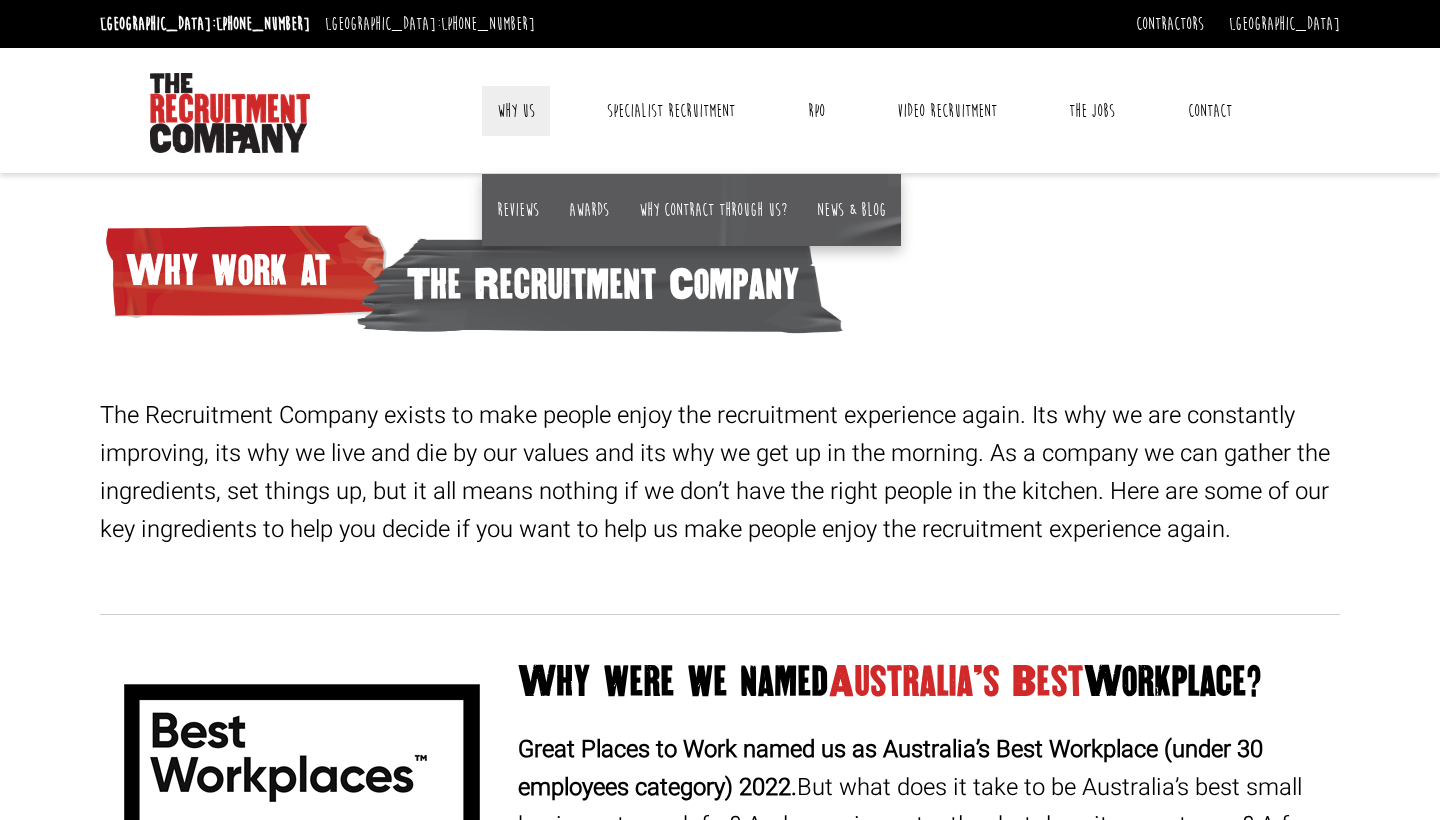 click at bounding box center (230, 113) 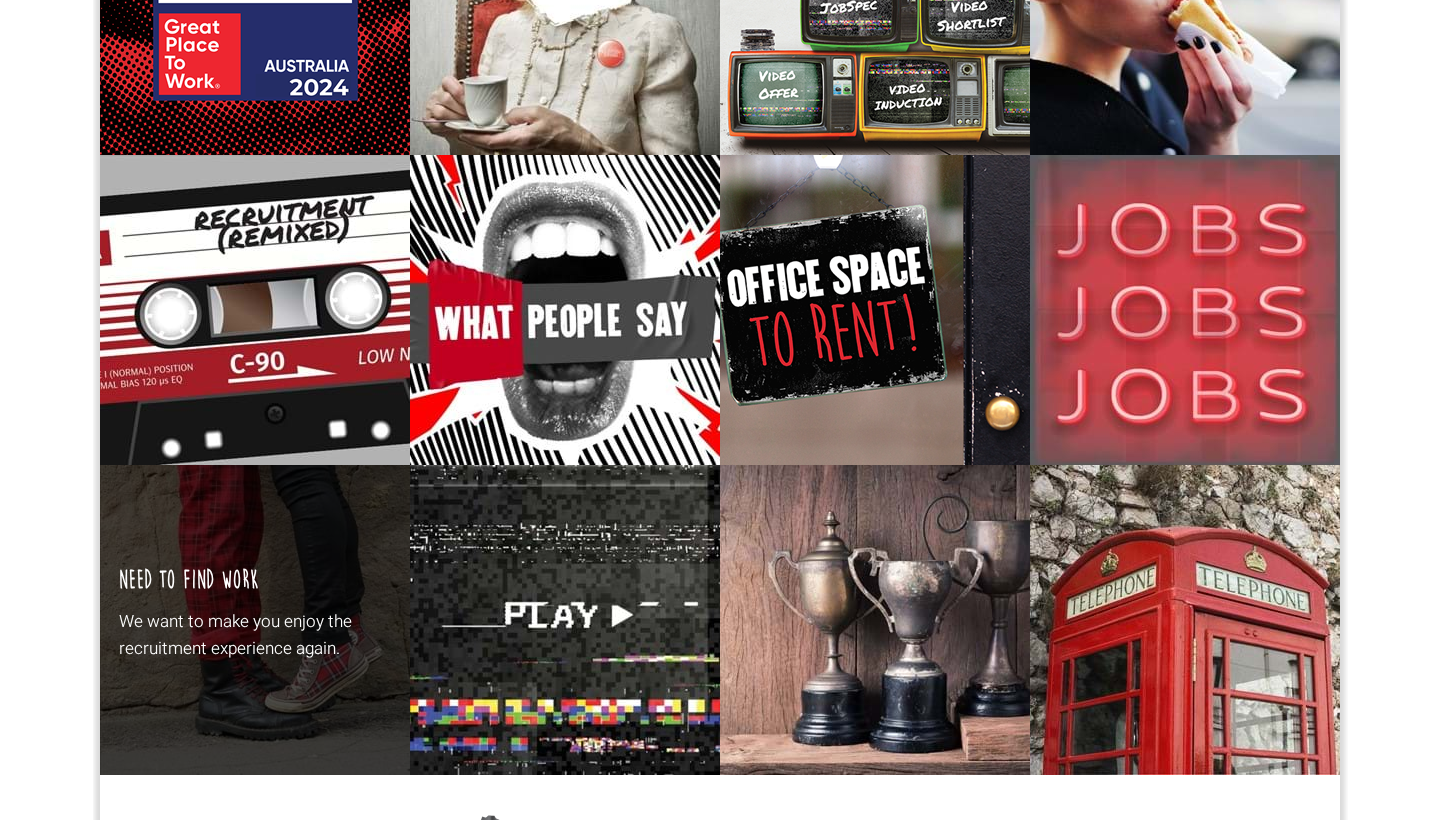 scroll, scrollTop: 651, scrollLeft: 0, axis: vertical 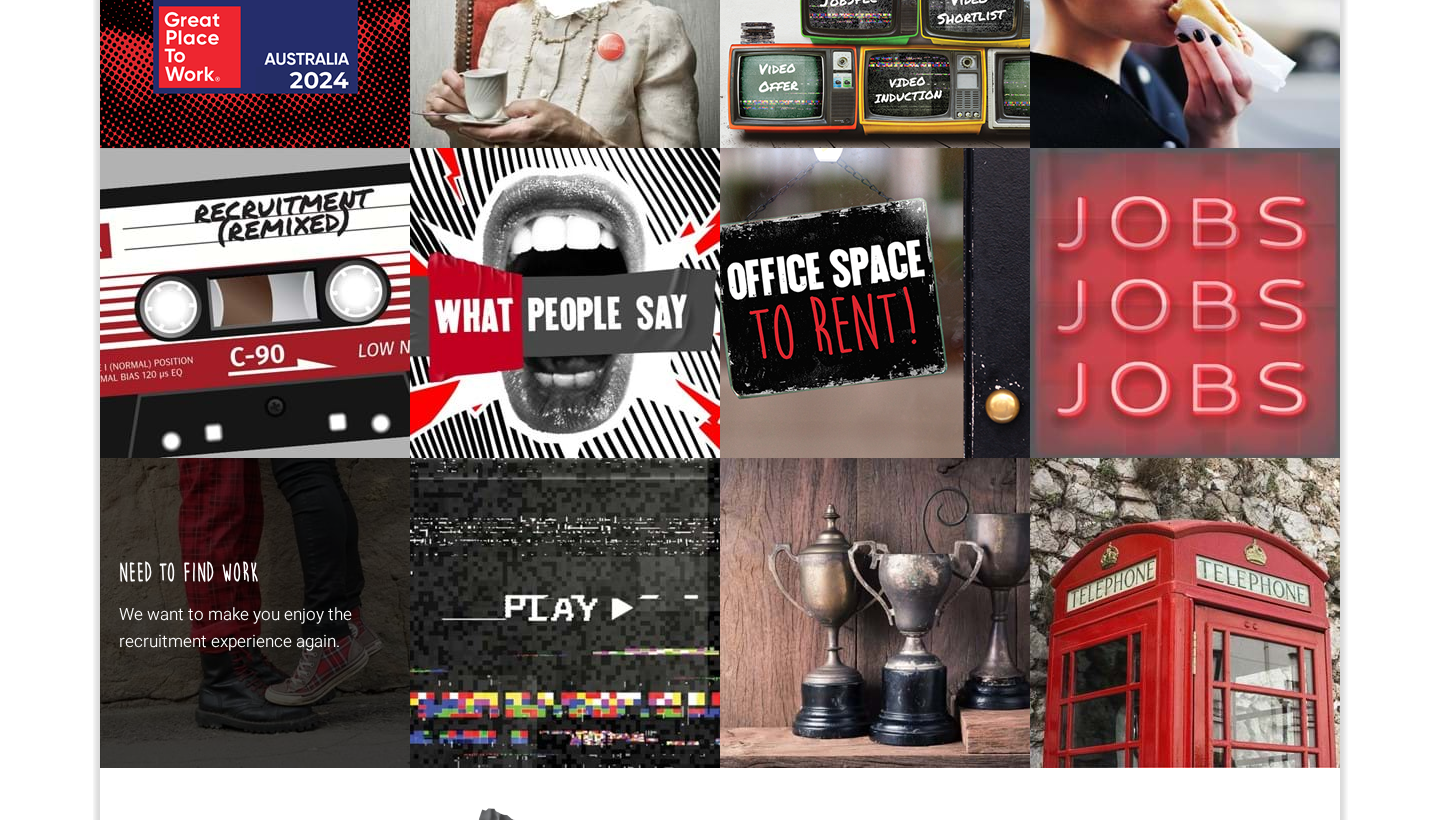 click on "Need To Find Work
We want to make you enjoy the recruitment experience again." at bounding box center [255, 613] 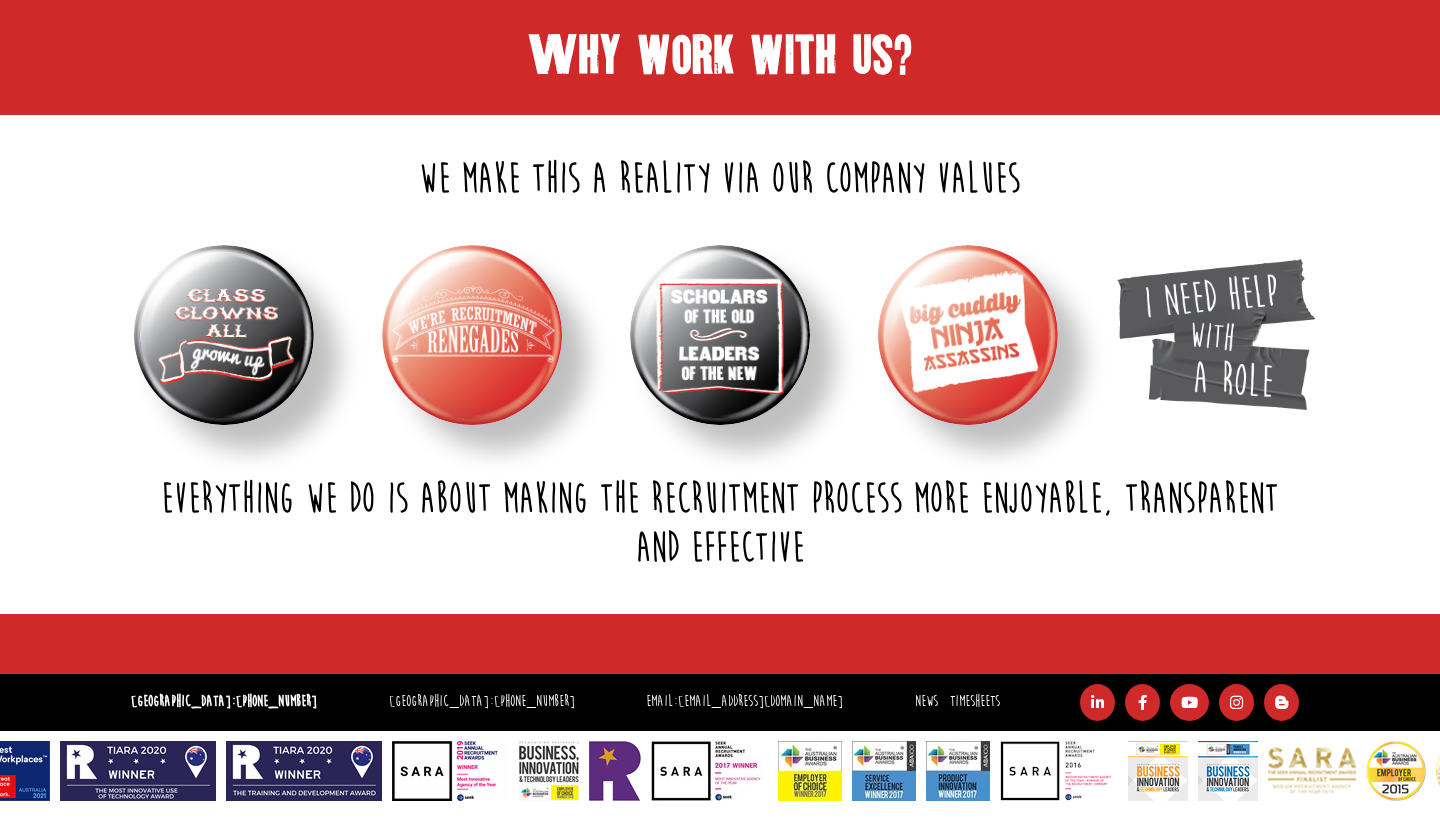 scroll, scrollTop: 677, scrollLeft: 0, axis: vertical 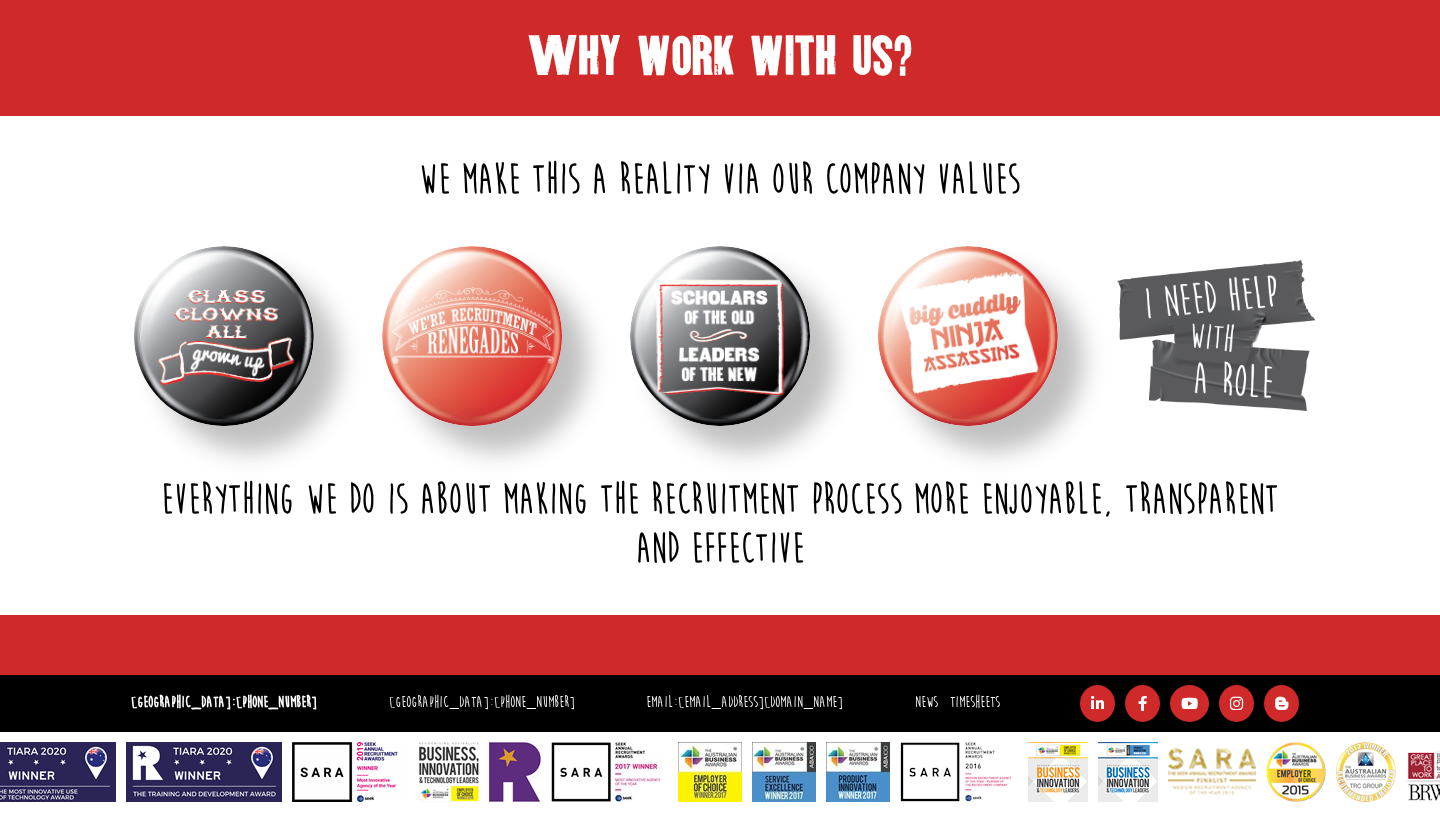 click at bounding box center [968, 336] 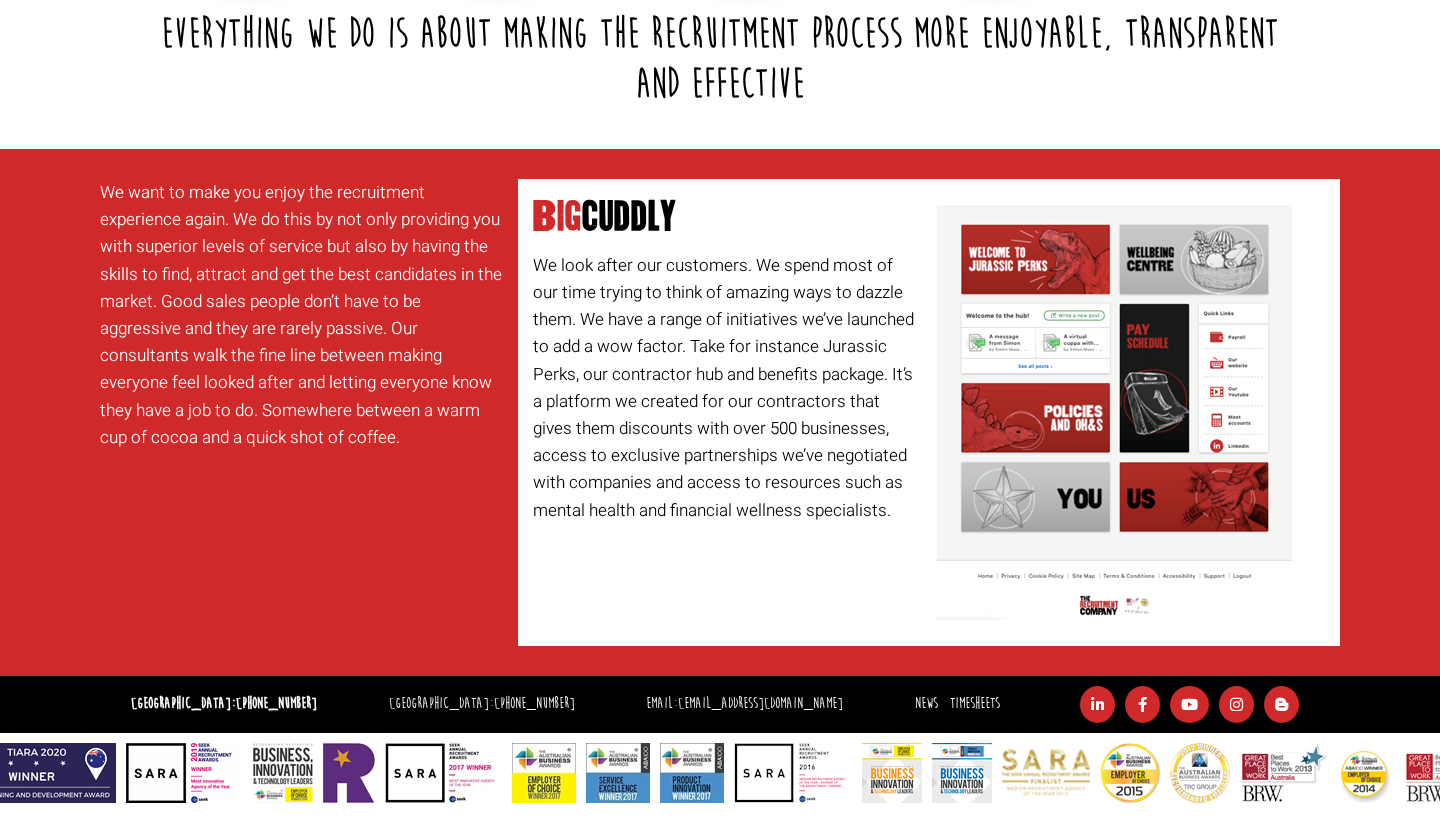 scroll, scrollTop: 612, scrollLeft: 0, axis: vertical 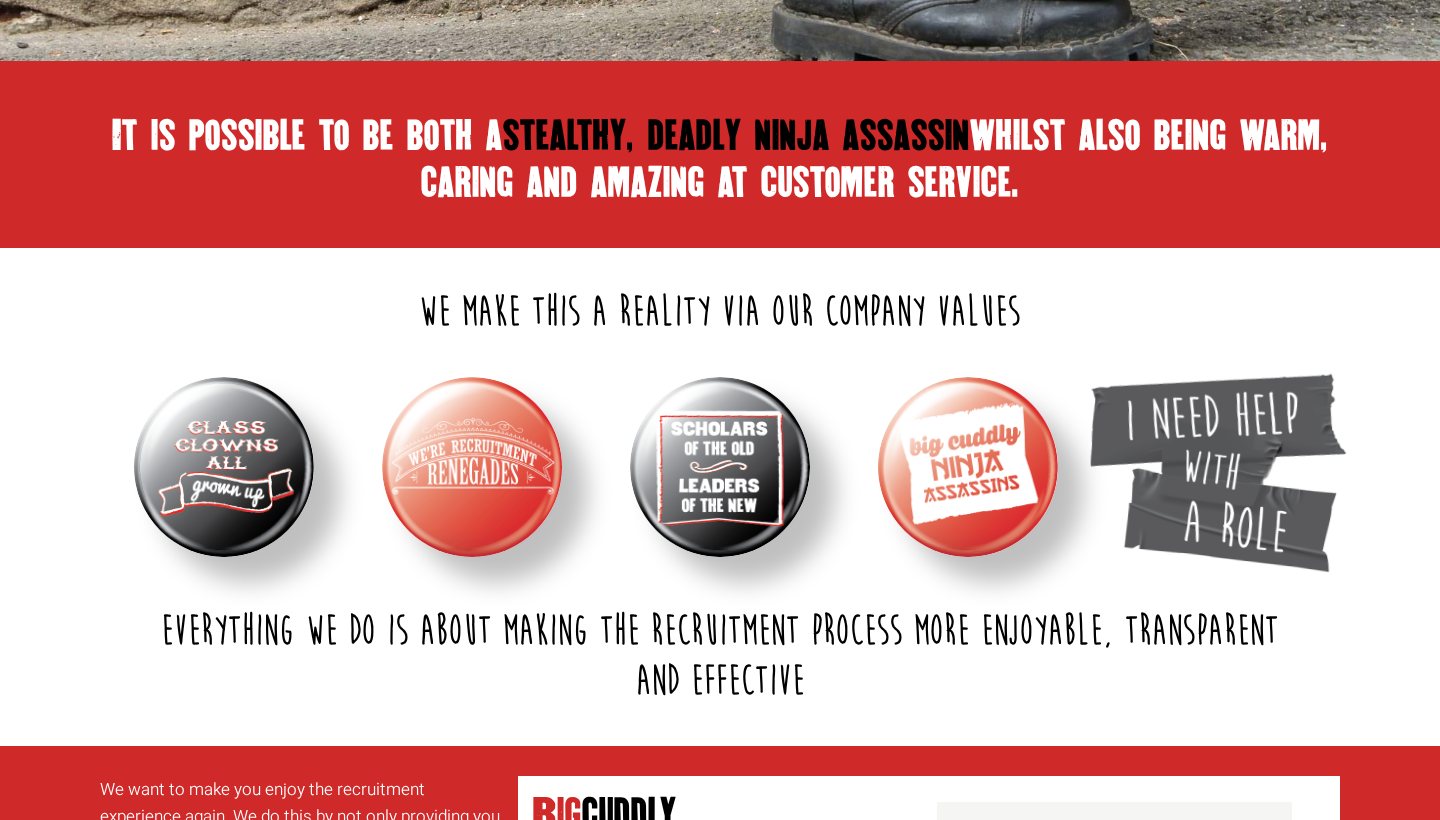 click at bounding box center [1215, 467] 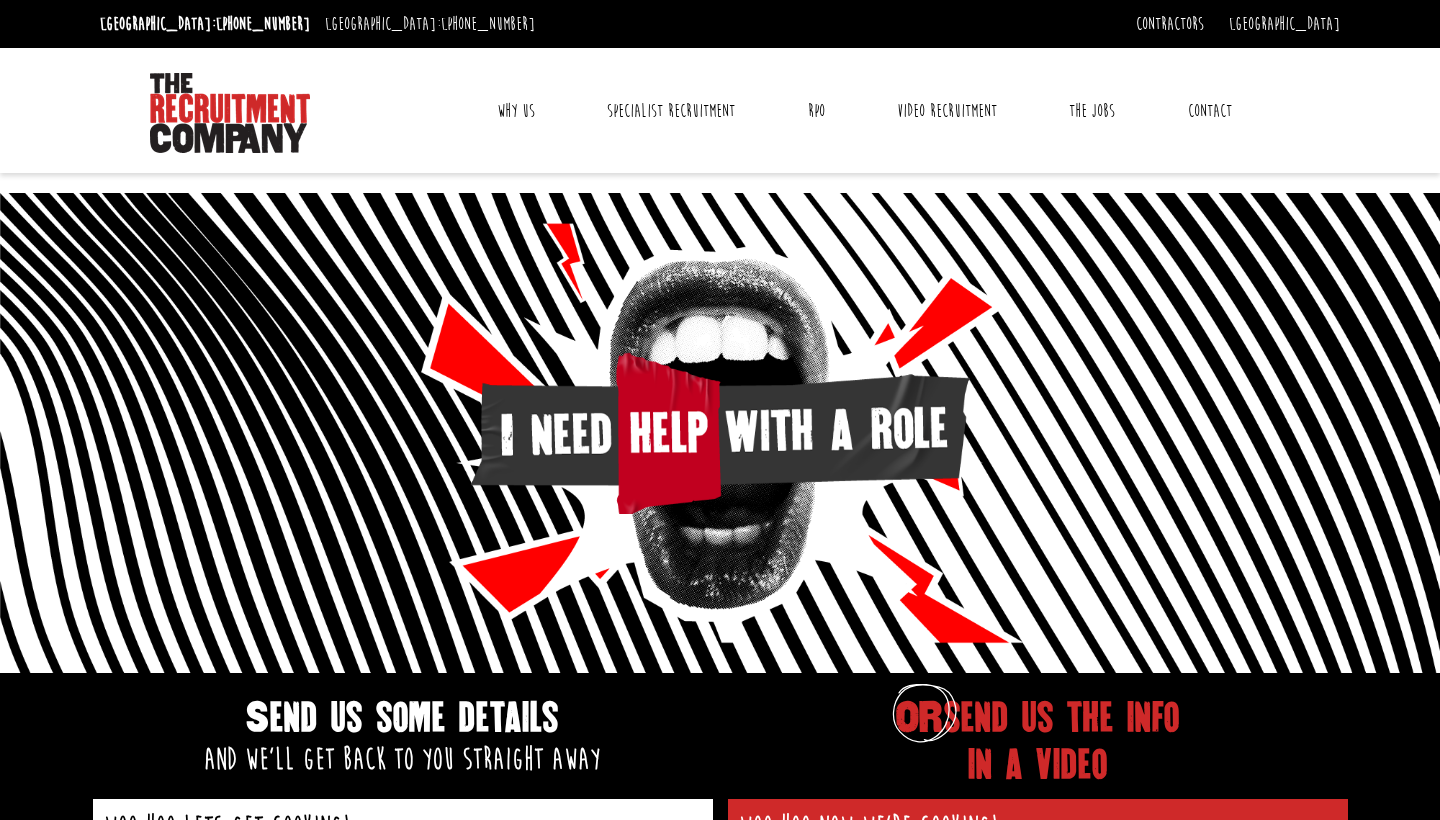 scroll, scrollTop: 699, scrollLeft: 0, axis: vertical 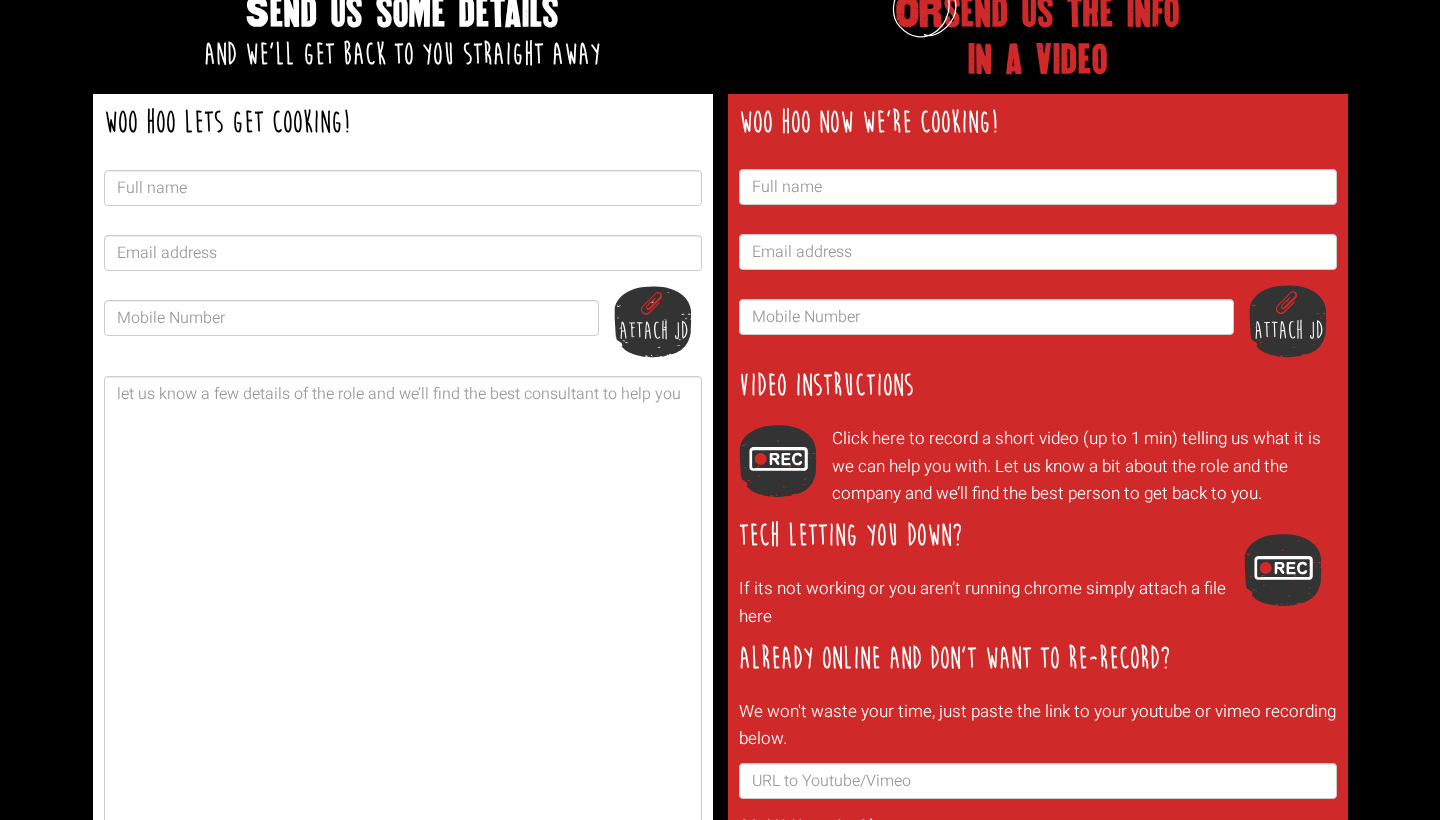 click at bounding box center [653, 322] 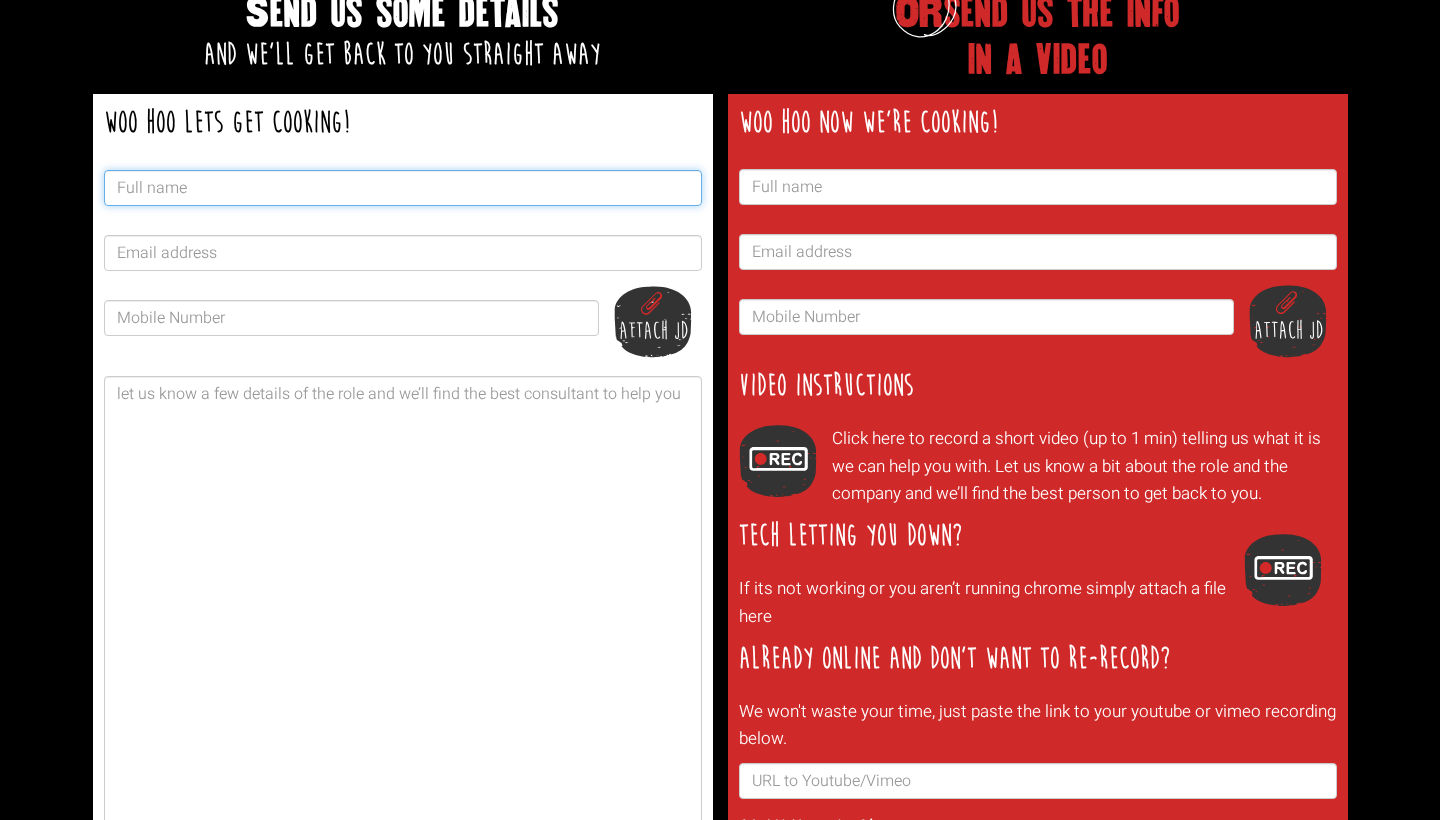 click at bounding box center [403, 188] 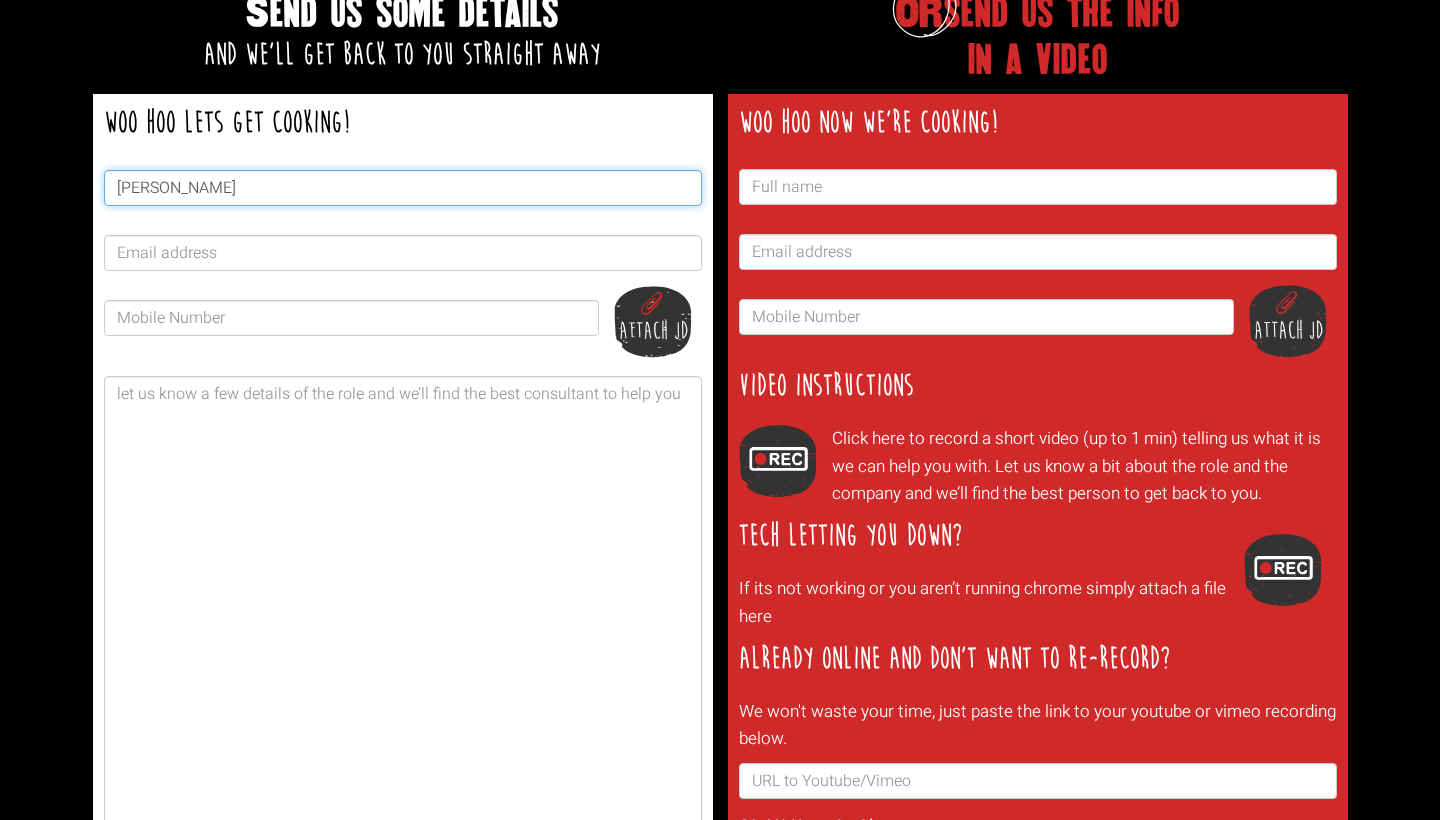 type on "James" 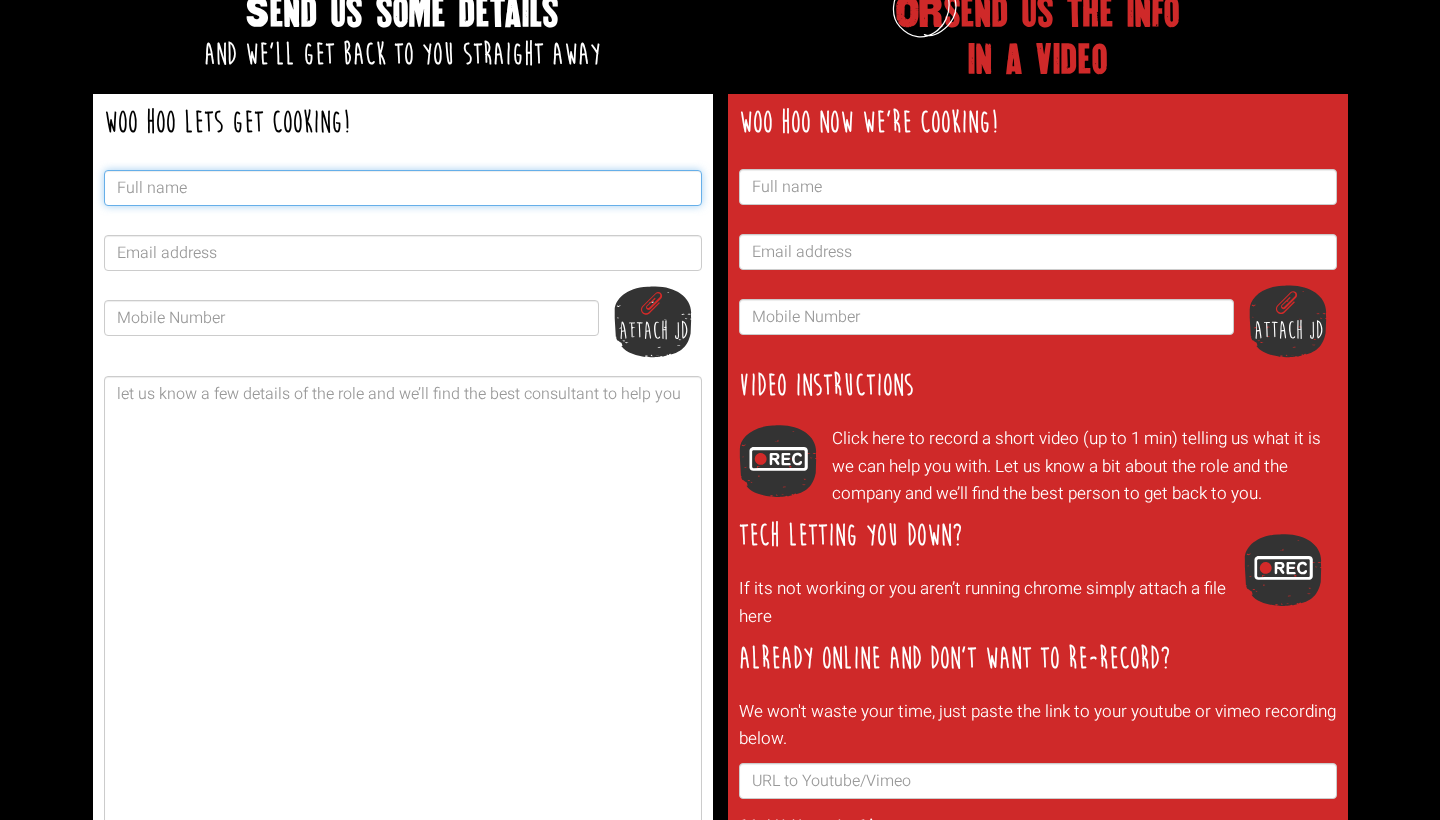 type on "James Carpenter" 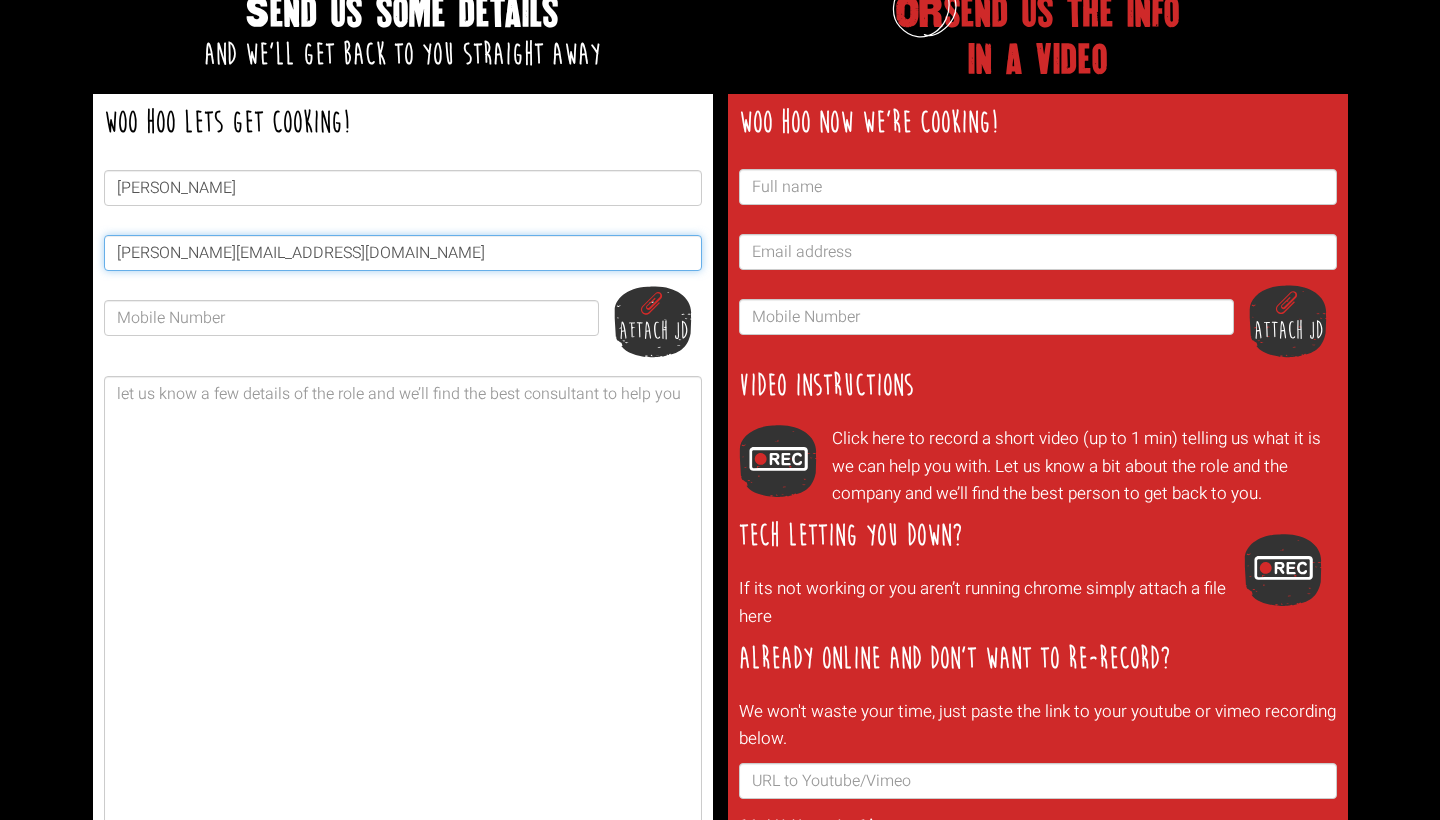 type on "james.carpenter2901@gmail.com" 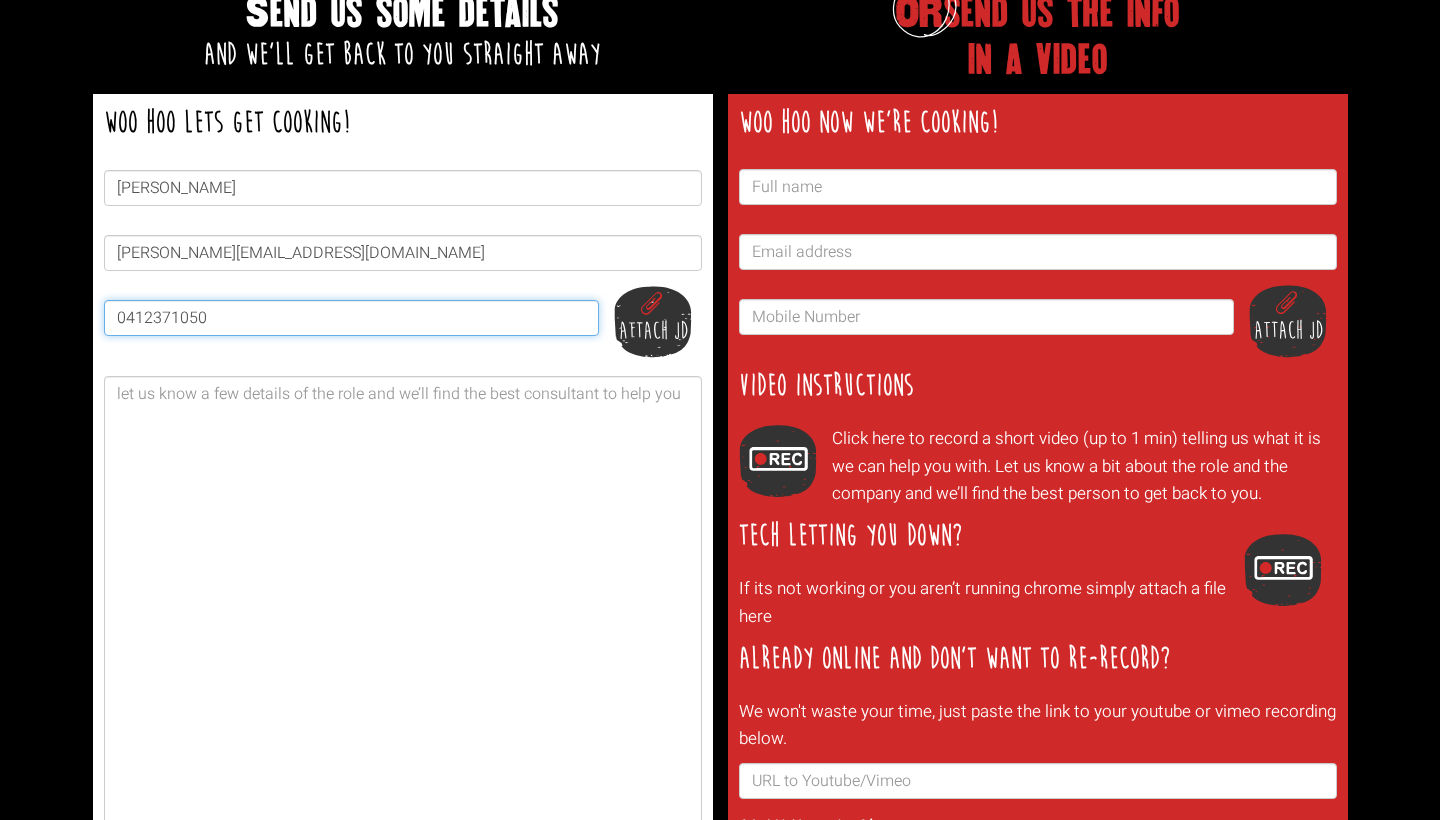 type on "0412371050" 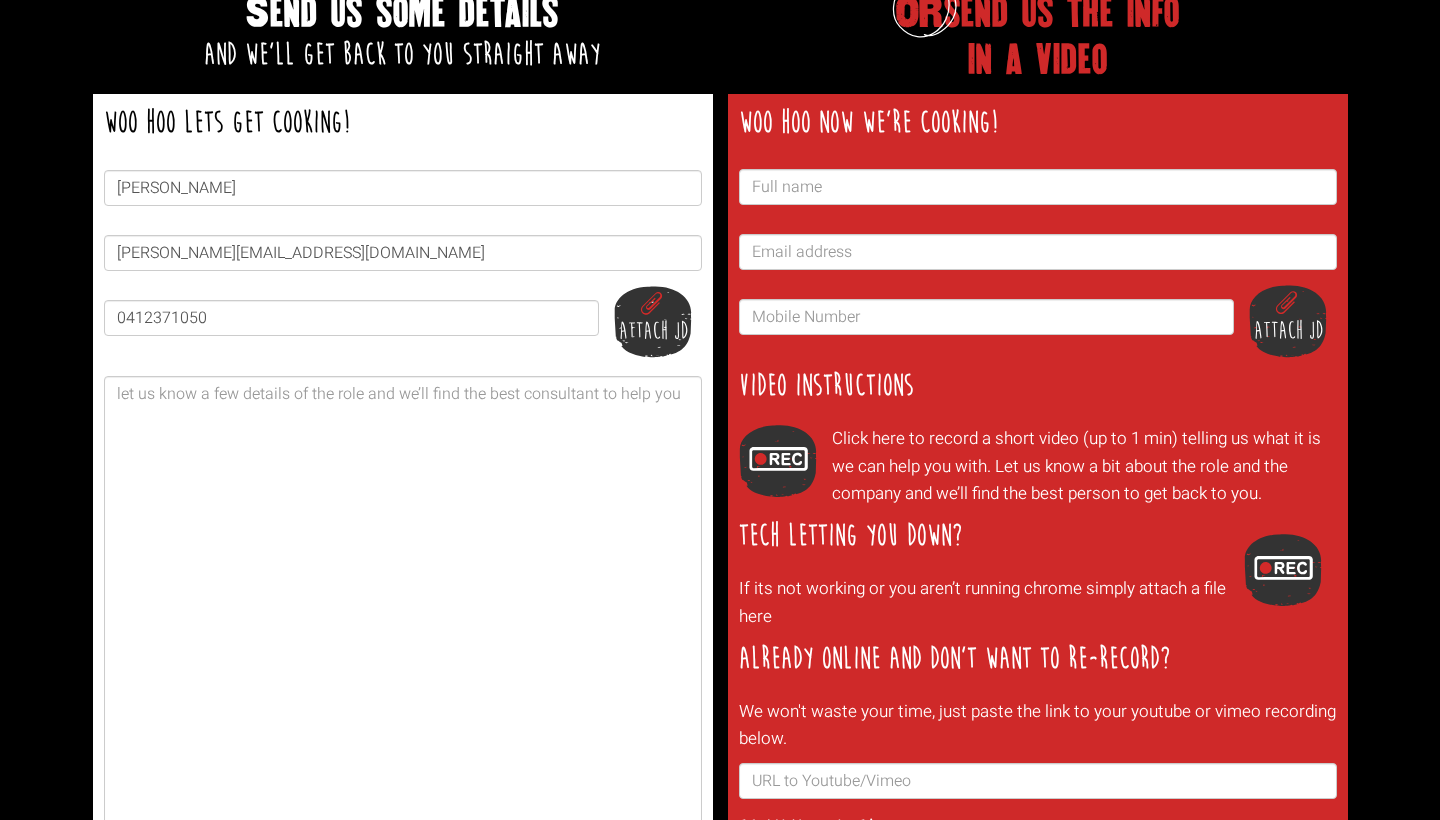 click at bounding box center (653, 322) 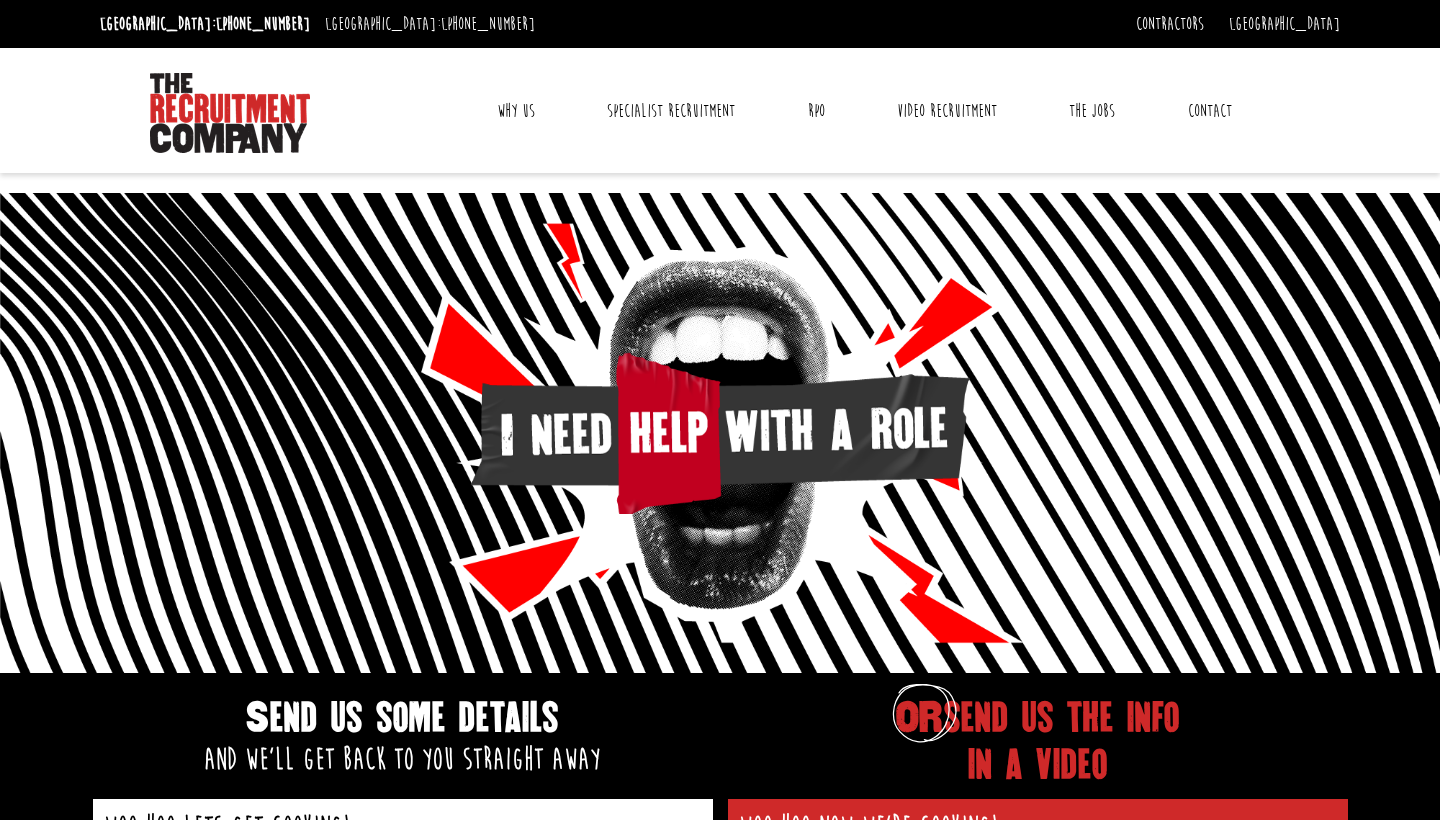scroll, scrollTop: 0, scrollLeft: 0, axis: both 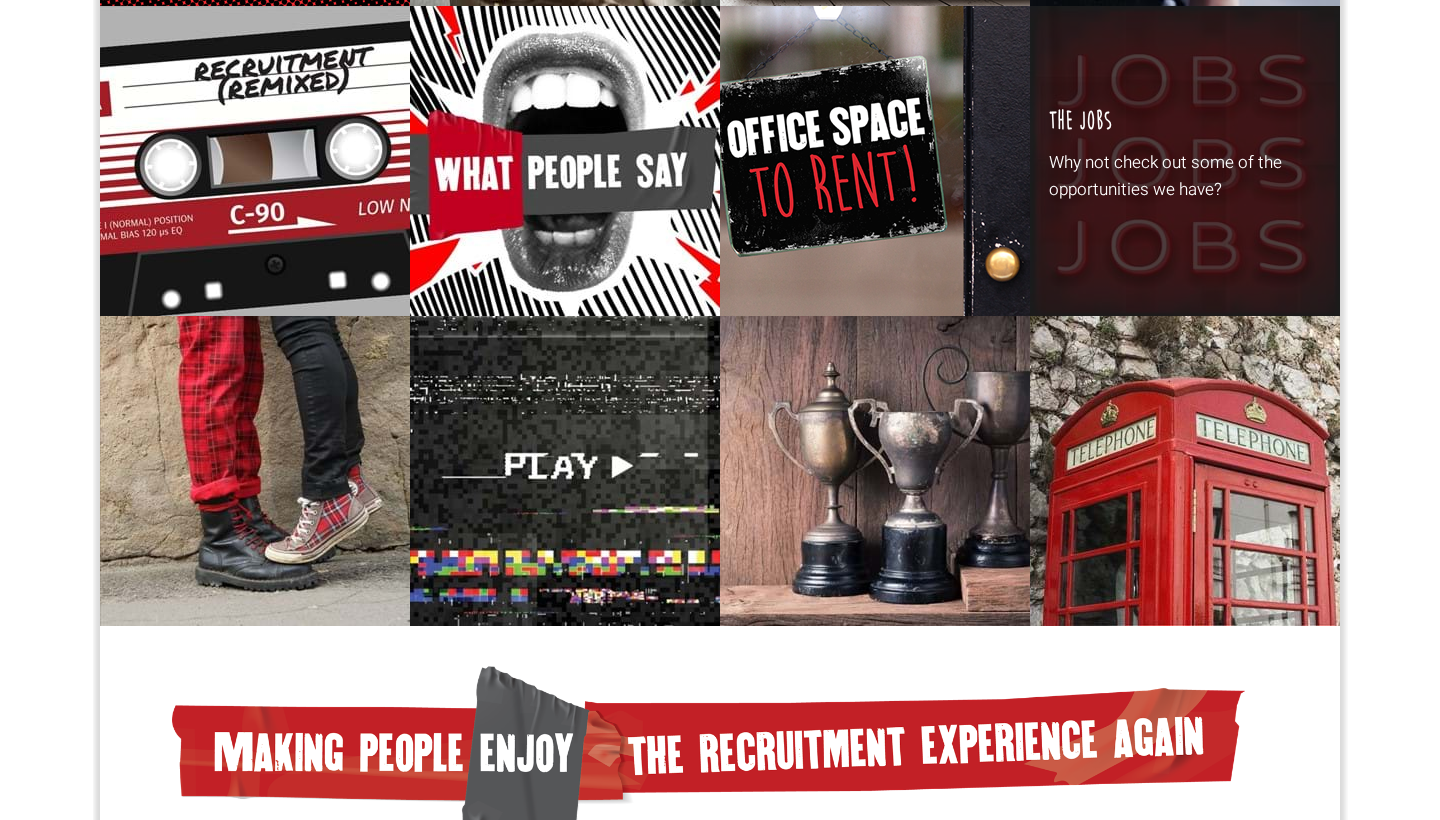 click on "The Jobs
Why not check out some of the opportunities we have?" at bounding box center [1185, 161] 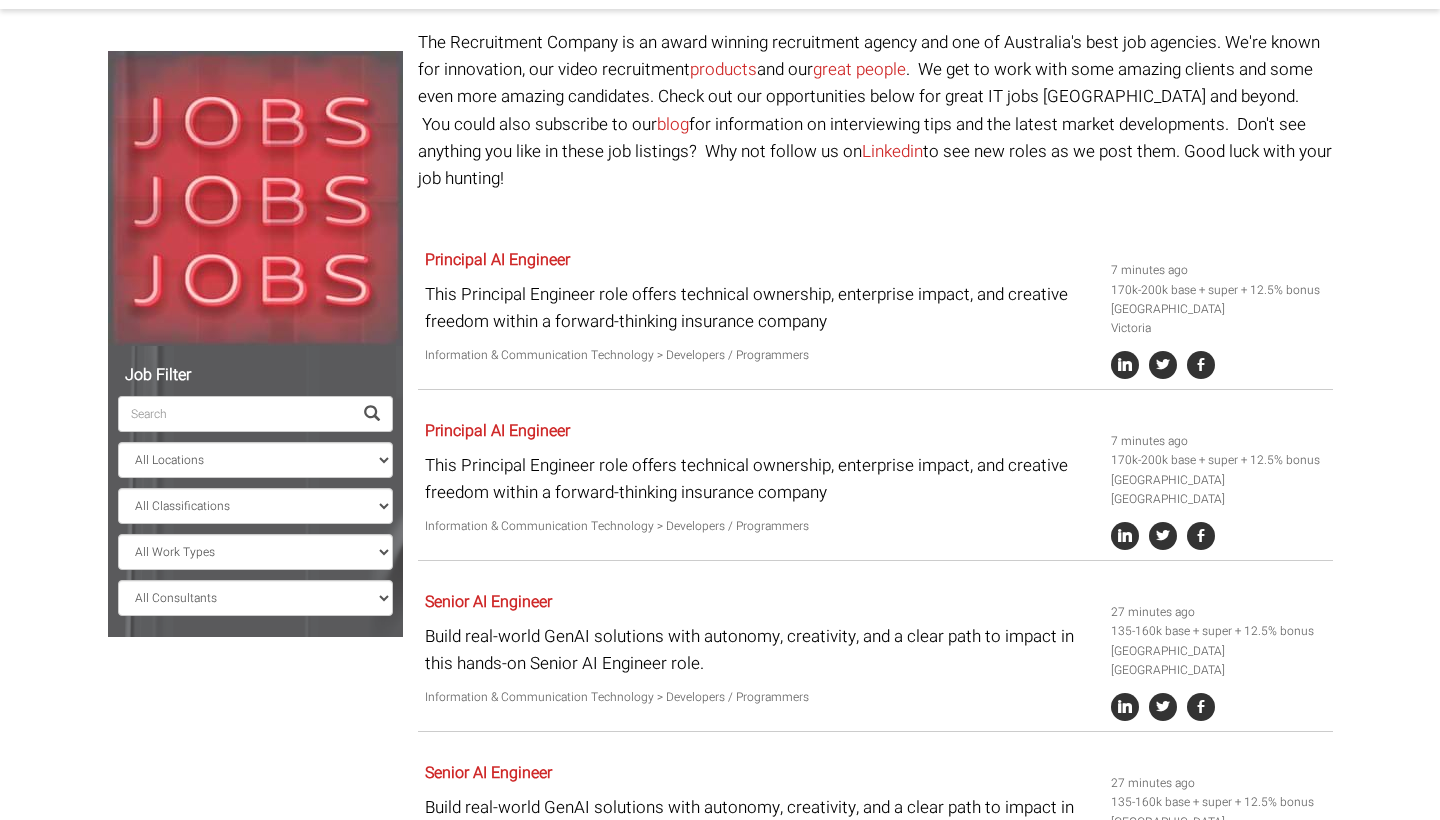 scroll, scrollTop: 167, scrollLeft: 0, axis: vertical 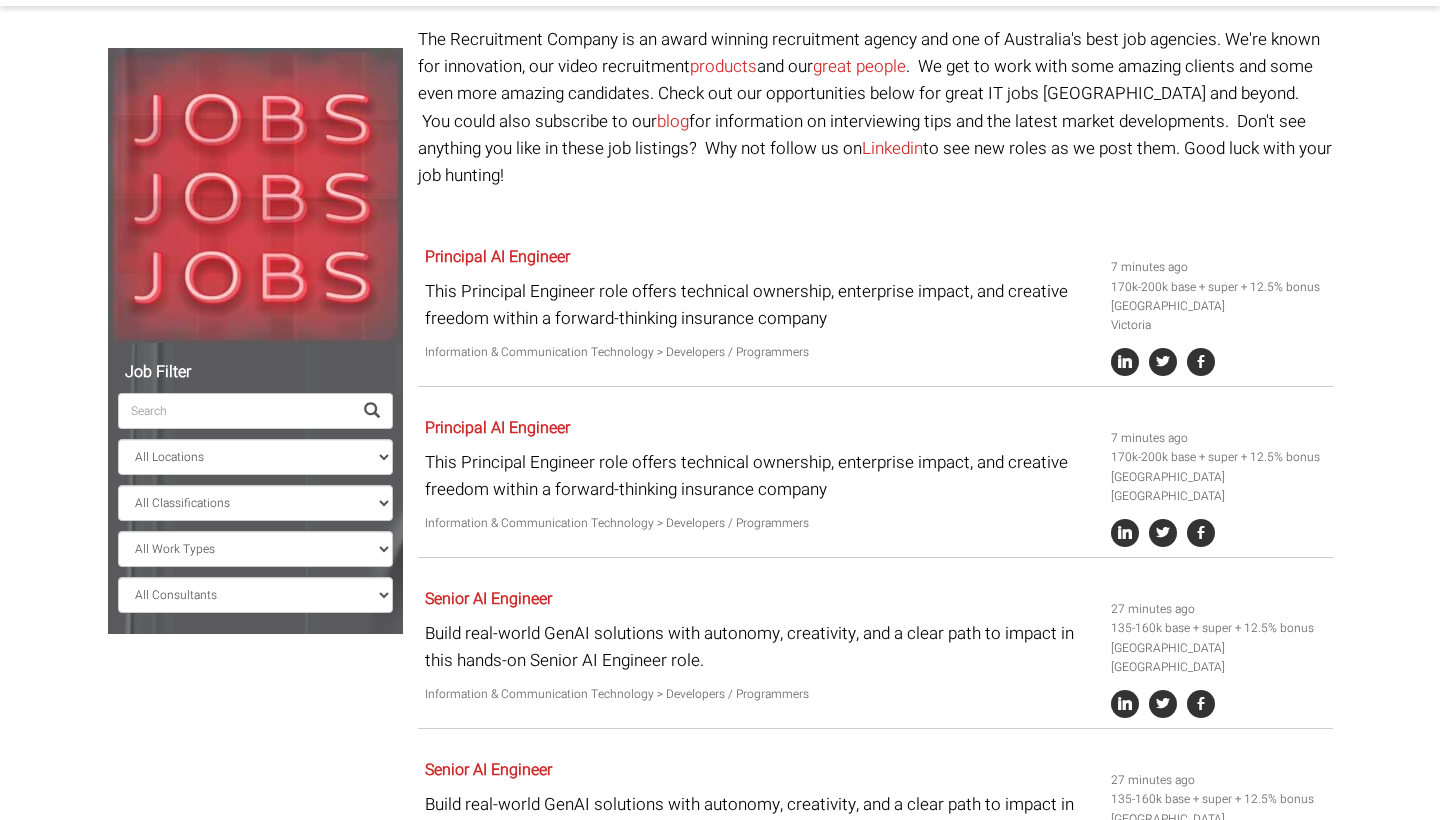 click on "All Locations
[GEOGRAPHIC_DATA]
[GEOGRAPHIC_DATA]
[GEOGRAPHIC_DATA]
[GEOGRAPHIC_DATA]   [GEOGRAPHIC_DATA]
[GEOGRAPHIC_DATA]
Circular   [GEOGRAPHIC_DATA]
[GEOGRAPHIC_DATA]
[GEOGRAPHIC_DATA]
[GEOGRAPHIC_DATA]
[GEOGRAPHIC_DATA]
[GEOGRAPHIC_DATA]
[GEOGRAPHIC_DATA]
[GEOGRAPHIC_DATA]
[GEOGRAPHIC_DATA]
[GEOGRAPHIC_DATA]
[GEOGRAPHIC_DATA]
[GEOGRAPHIC_DATA]
[GEOGRAPHIC_DATA]
All Classifications
Banking  &  Financial   Services
Information  &  Communication   Technology
Design  &  Architecture
Government  &  Defence
Human   Resources  &  Recruitment
Trades  &  Services
Construction
Manufacturing ,  Transport  &  Logistics
Accounting
Sales
Administration  &  Office   Support
Consulting  &  Strategy
Marketing  &  Communications
Call   Centre  &  Customer   Service
Insurance  &  Superannuation
All Work Types
Full   Time" at bounding box center (255, 483) 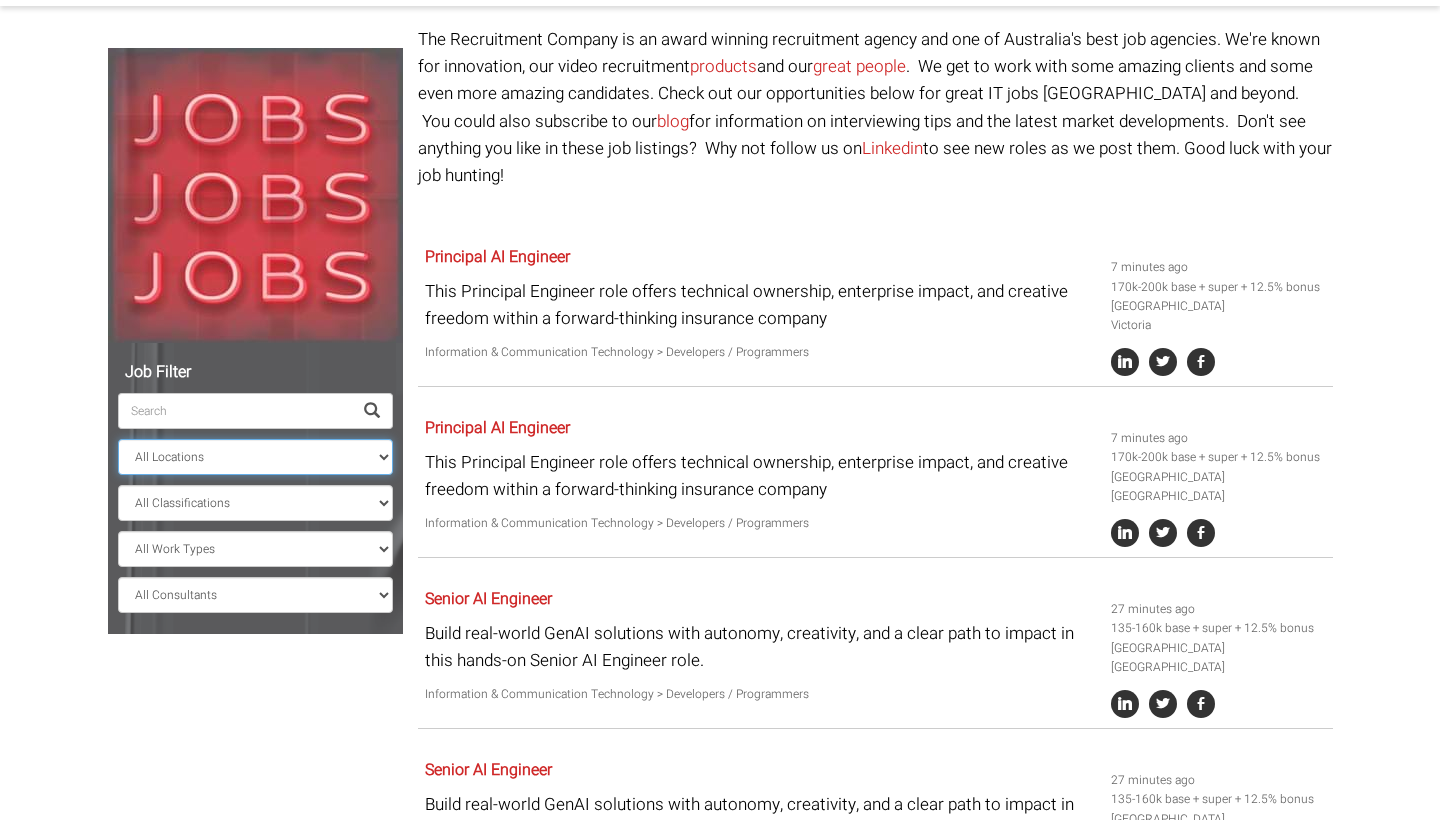 select on "[GEOGRAPHIC_DATA]" 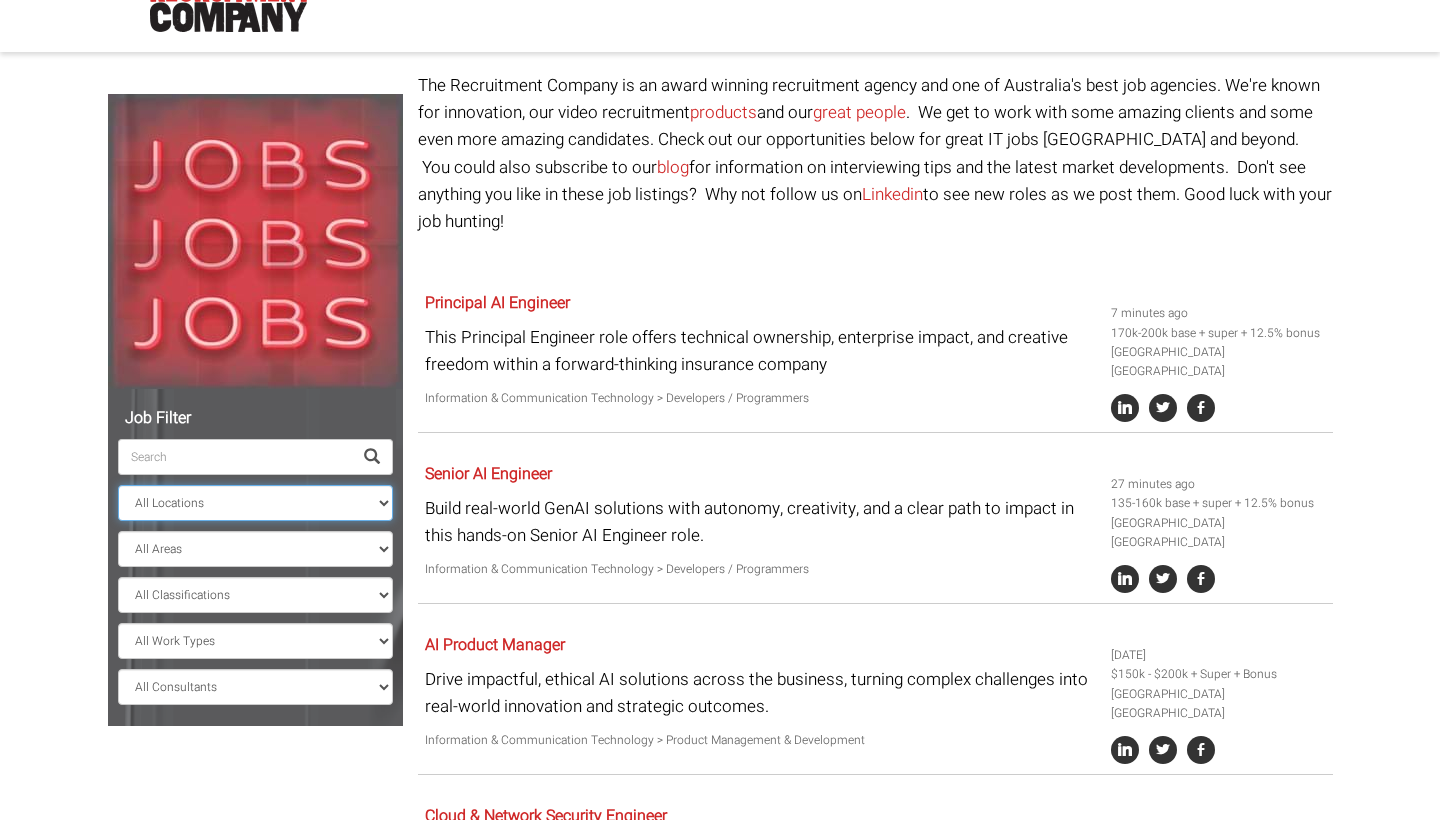 scroll, scrollTop: 130, scrollLeft: 0, axis: vertical 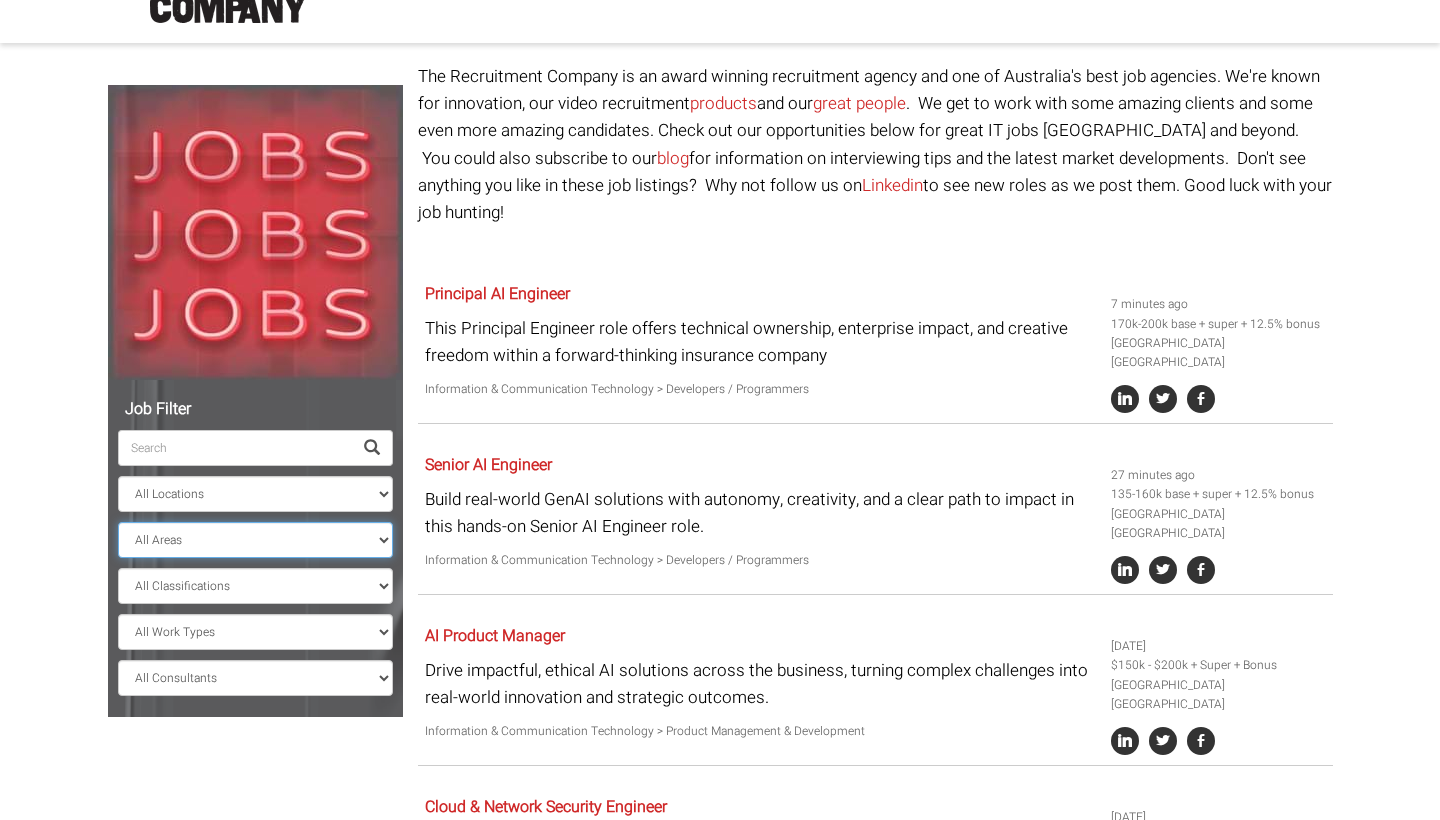 select on "New   South   Wales" 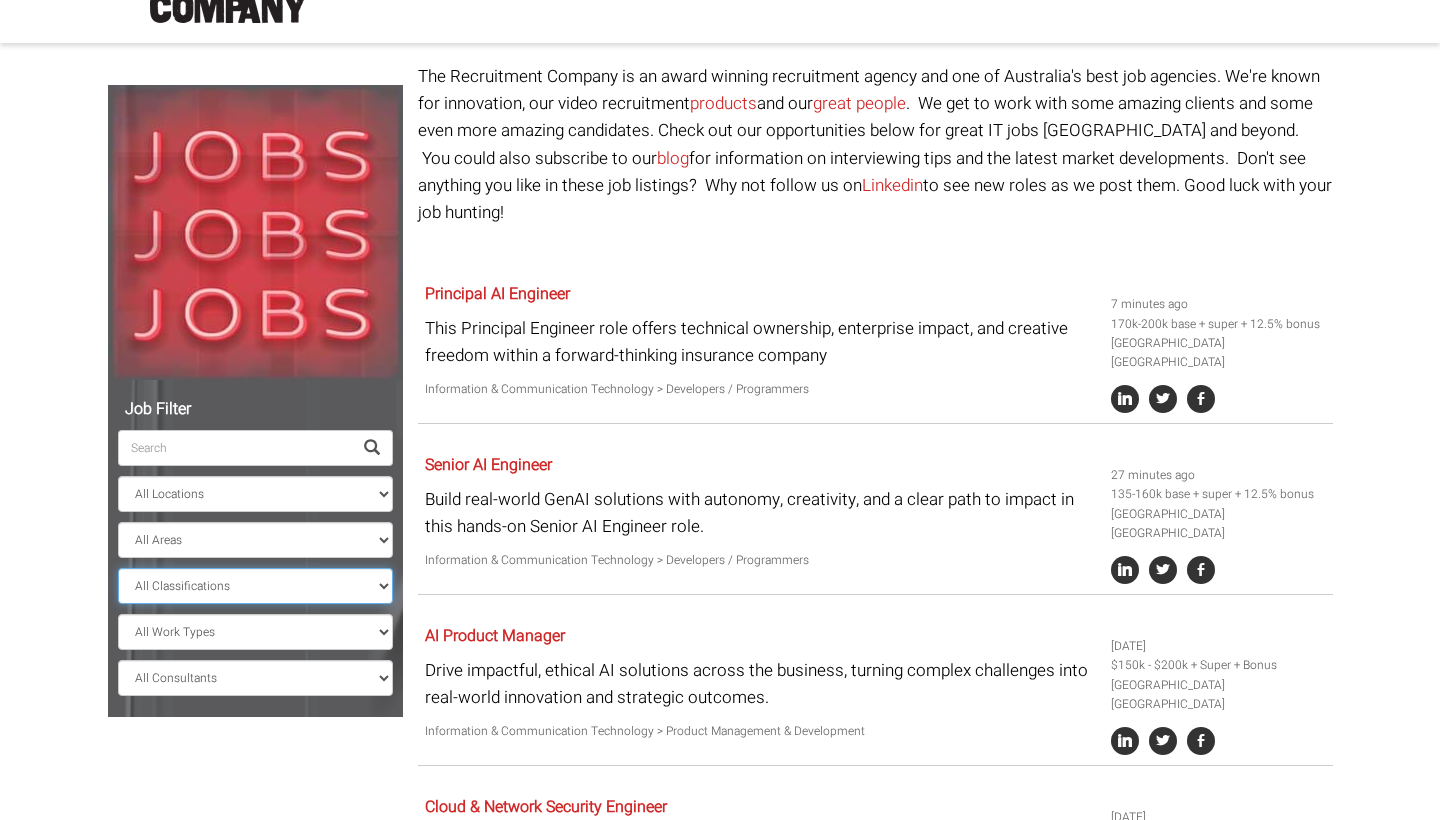 select on "Human   Resources  &  Recruitment" 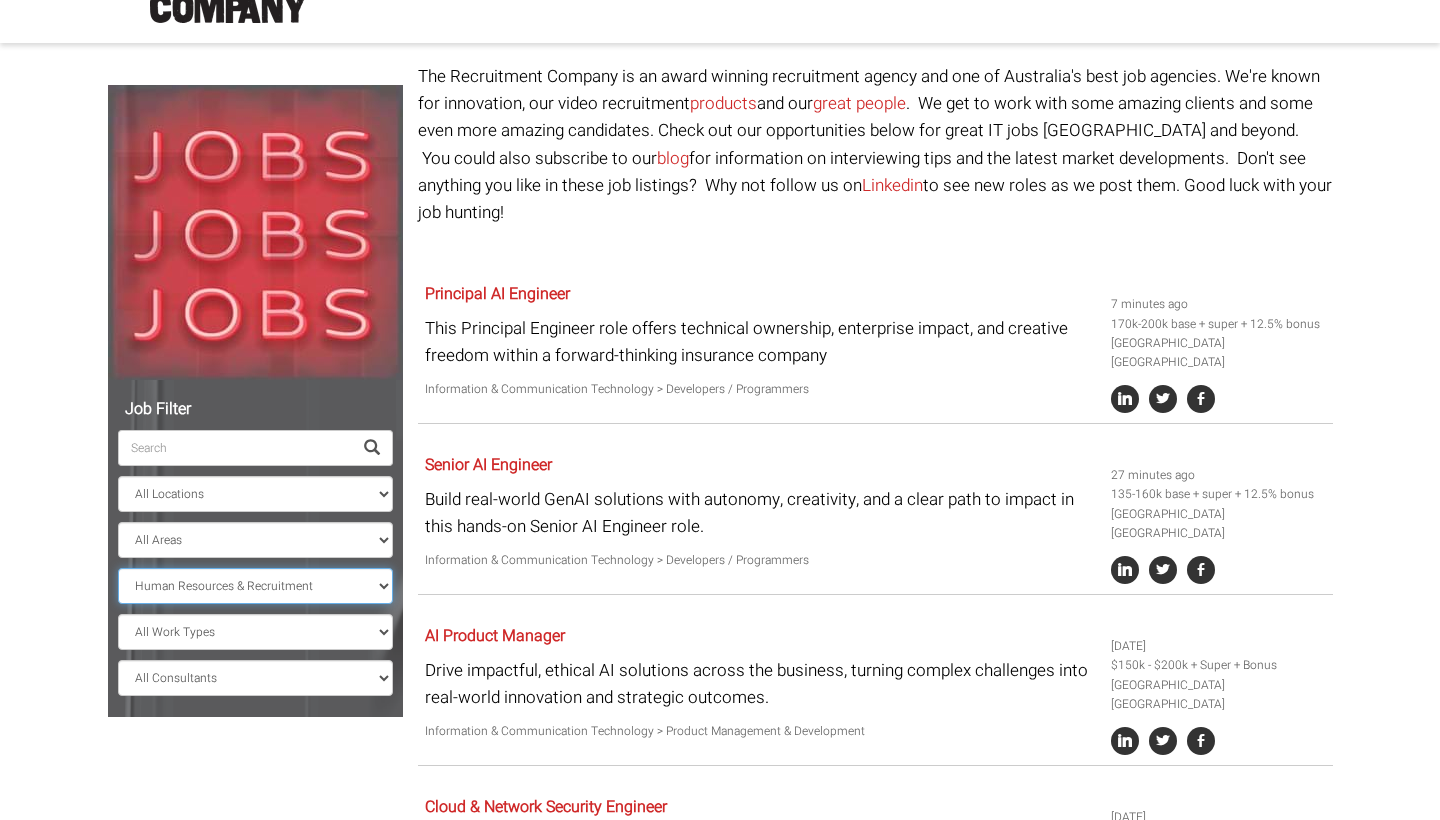 select on "? string:New   South   Wales ?" 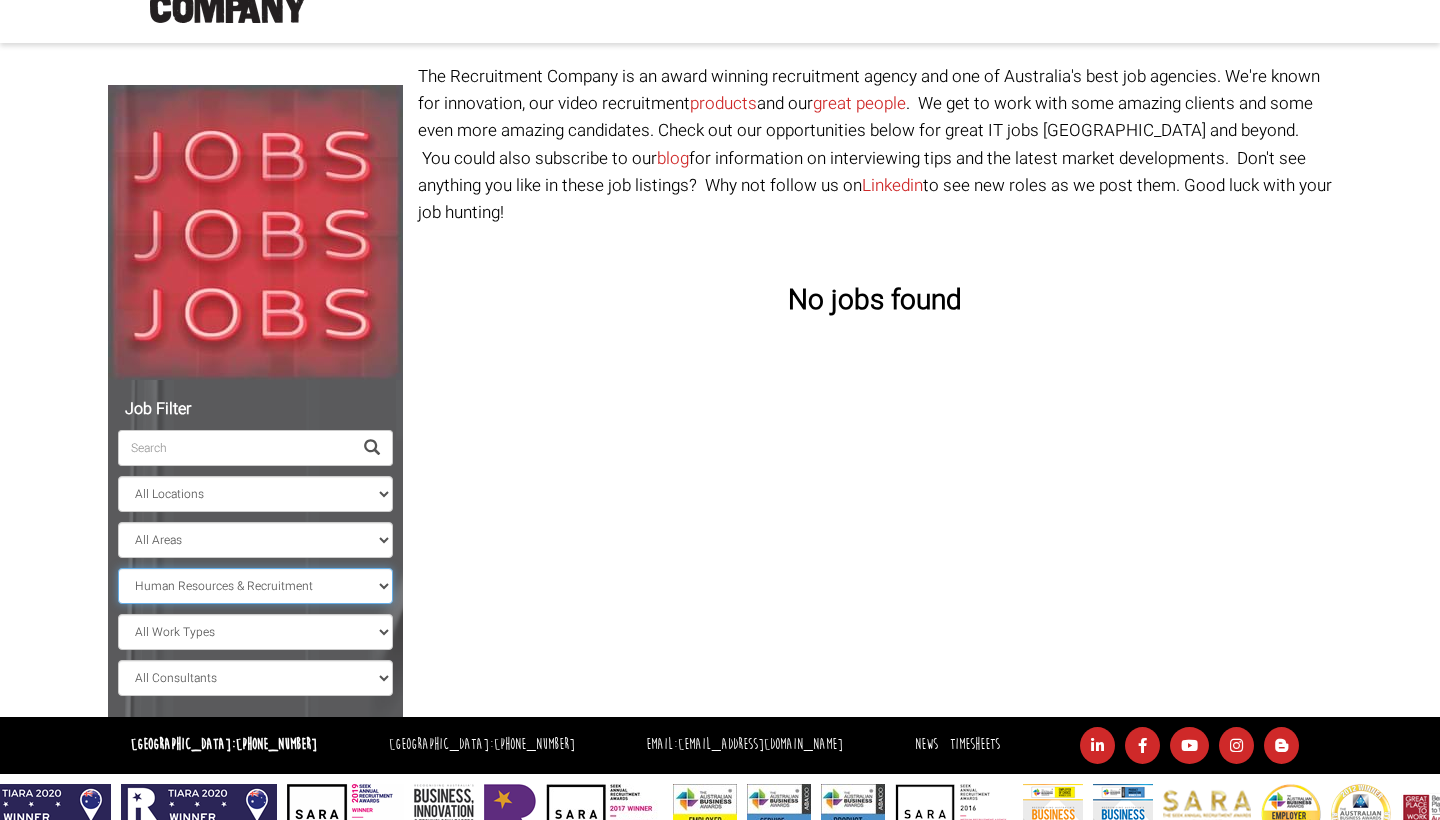 select 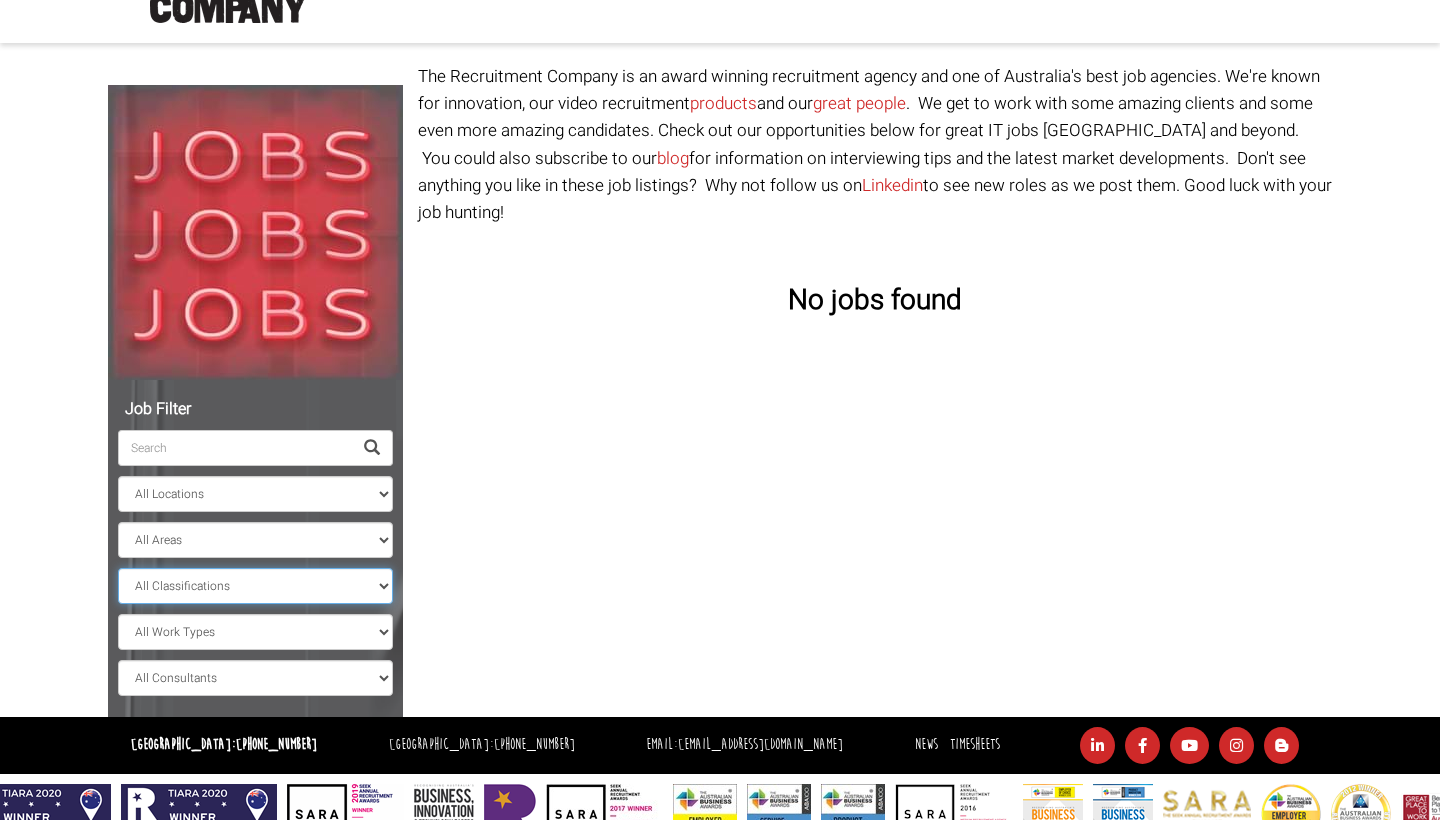 select on "New   South   Wales" 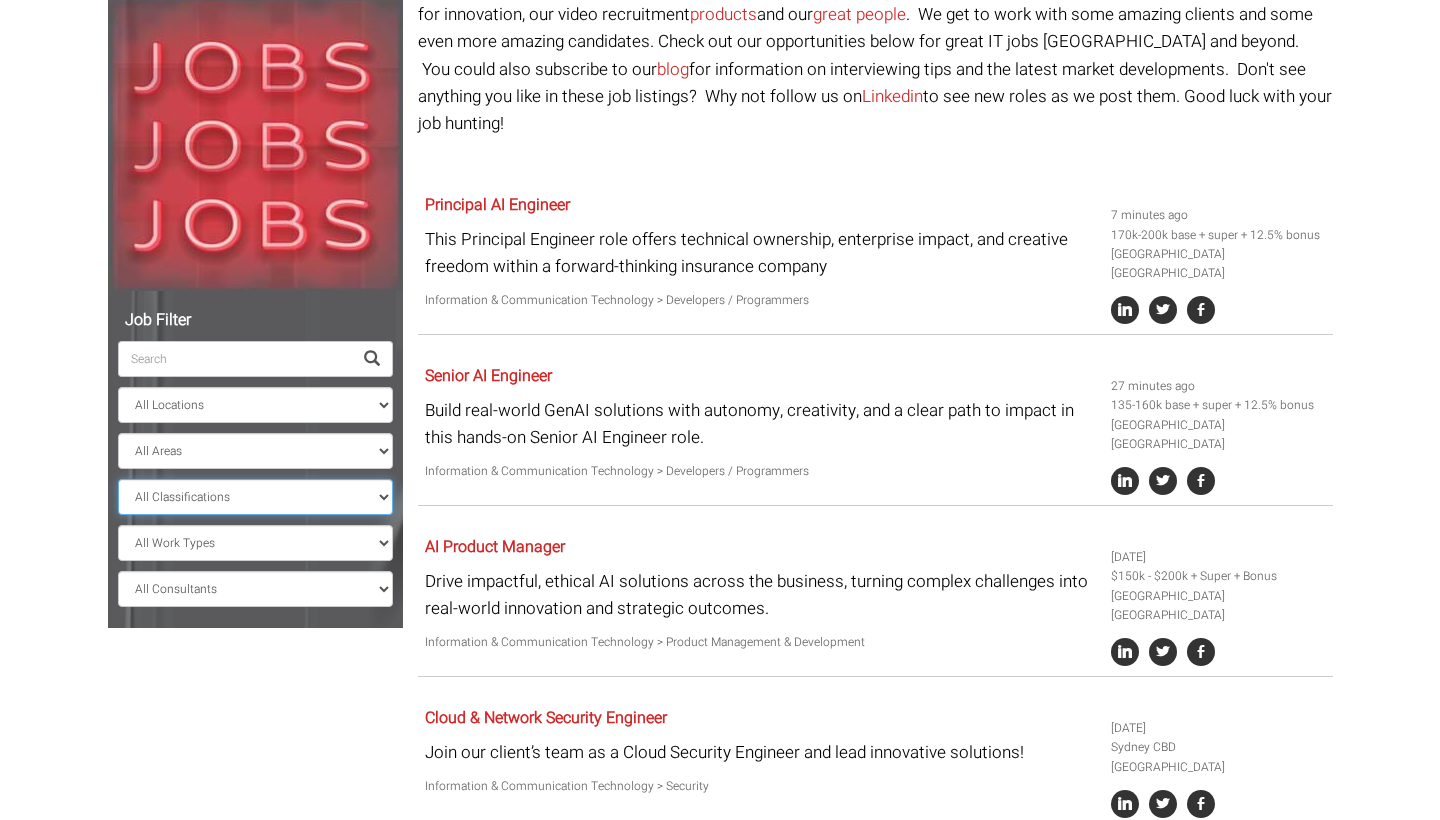 scroll, scrollTop: 226, scrollLeft: 0, axis: vertical 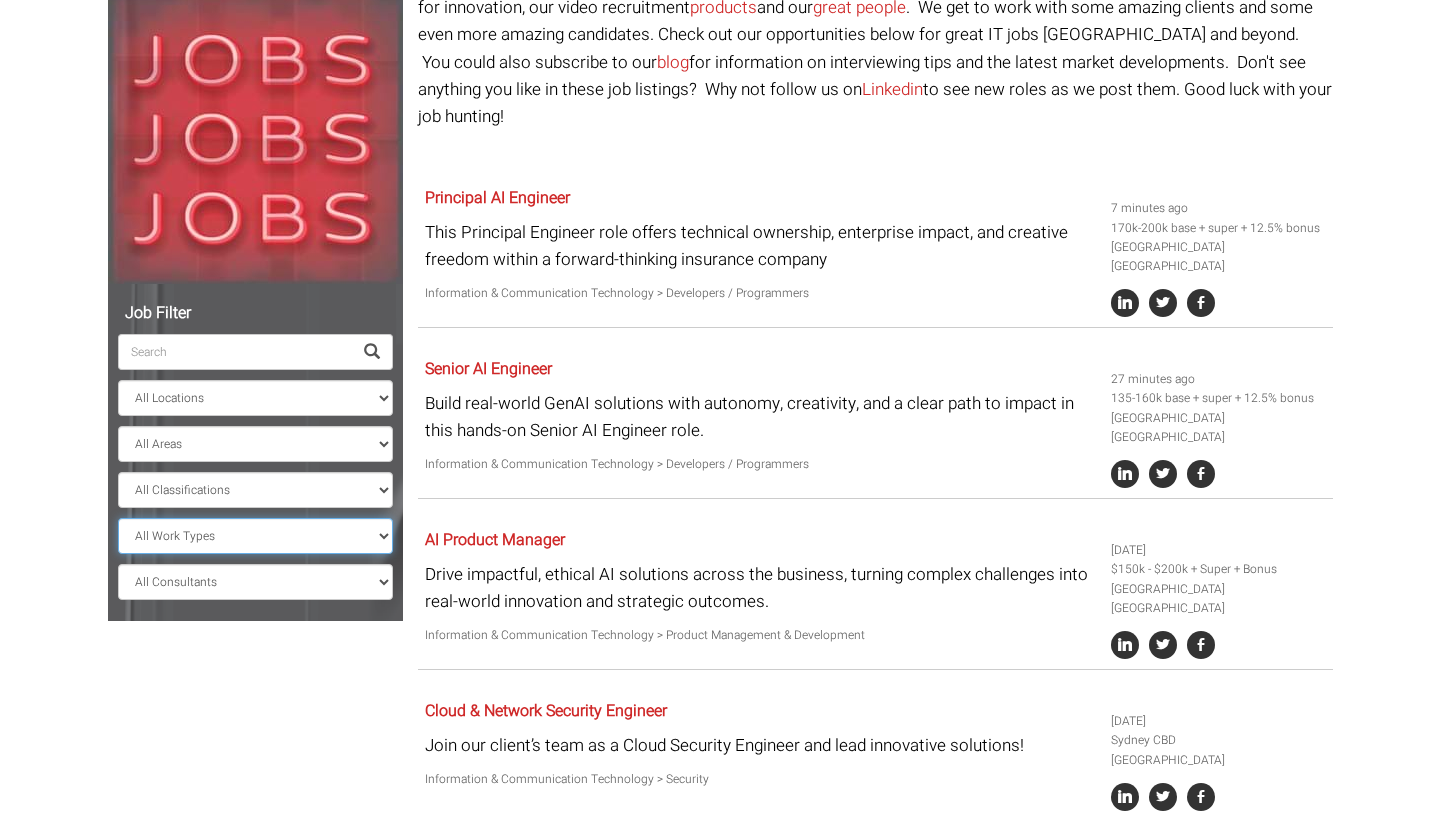 select on "Contract  /  Temp" 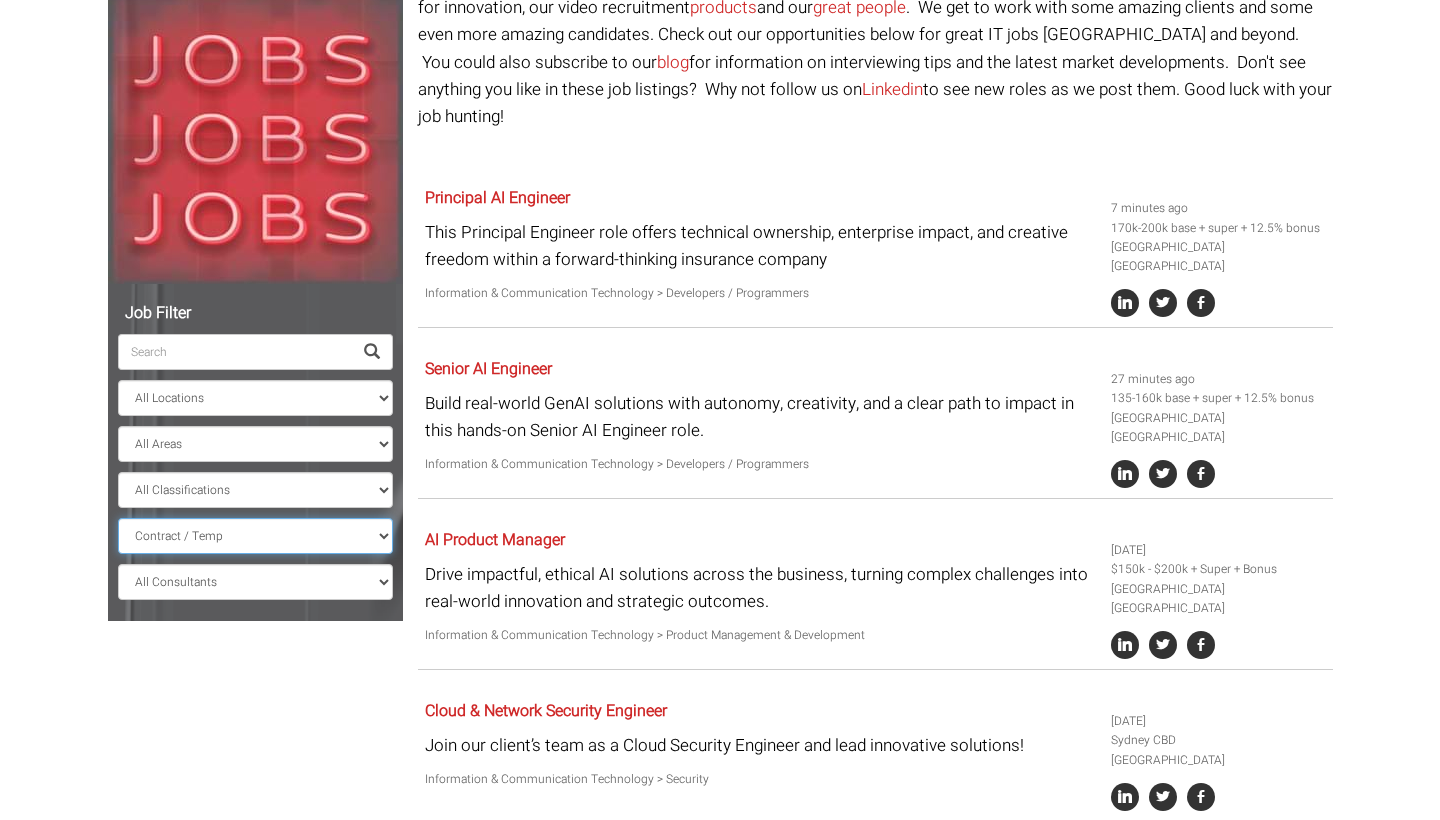 select on "? string:New   South   Wales ?" 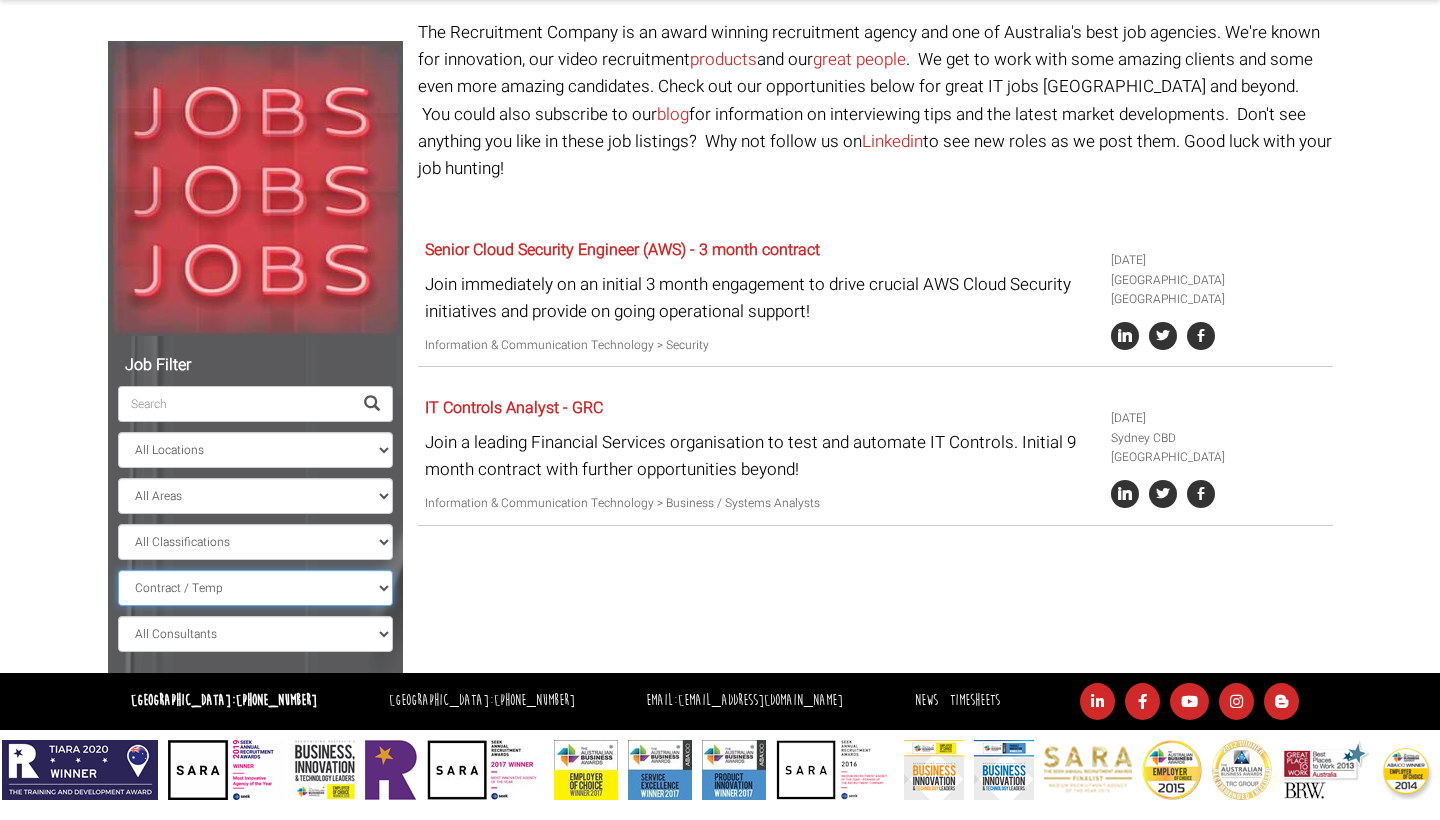 scroll, scrollTop: 173, scrollLeft: 0, axis: vertical 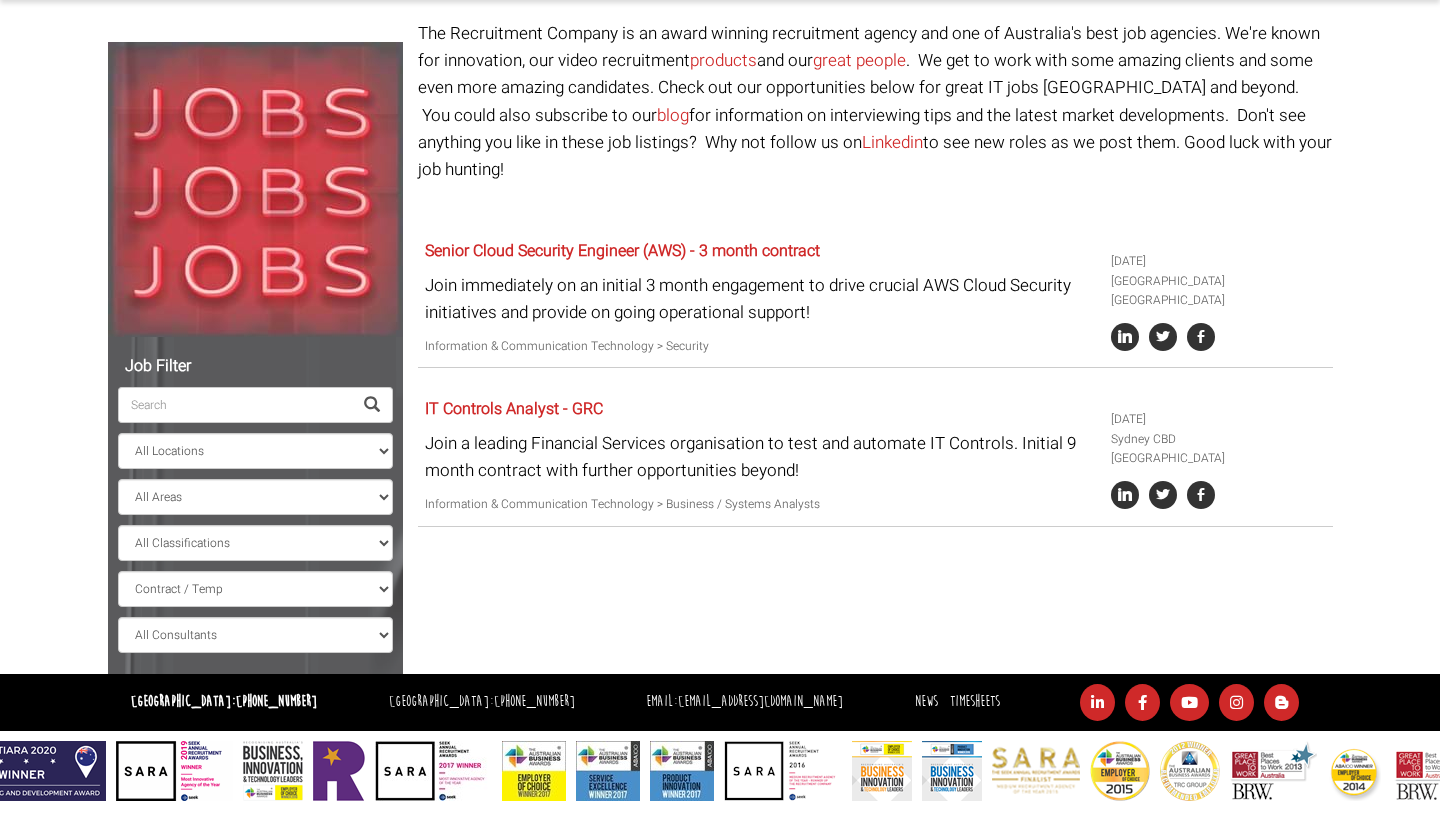 click on "All Locations
Sydney
Melbourne
Ireland
Sydney   CBD
Parramatta
Circular   Quay
North   Sydney
Brisbane
Pyrmont
Canberra
Bondi   Junction
Manly
Surry   Hills
Fairfield
Dublin
Darling   Harbour
Chatswood
Macquarie   Park
All Areas
New   South   Wales
All Classifications
Banking  &  Financial   Services
Information  &  Communication   Technology
Design  &  Architecture
Government  &  Defence
Human   Resources  &  Recruitment
Trades  &  Services
Construction
Manufacturing ,  Transport  &  Logistics
Accounting
Sales
Administration  &  Office   Support
Consulting  &  Strategy
Marketing  &  Communications
Call   Centre  &  Customer   Service
Insurance  &  Superannuation" at bounding box center (255, 500) 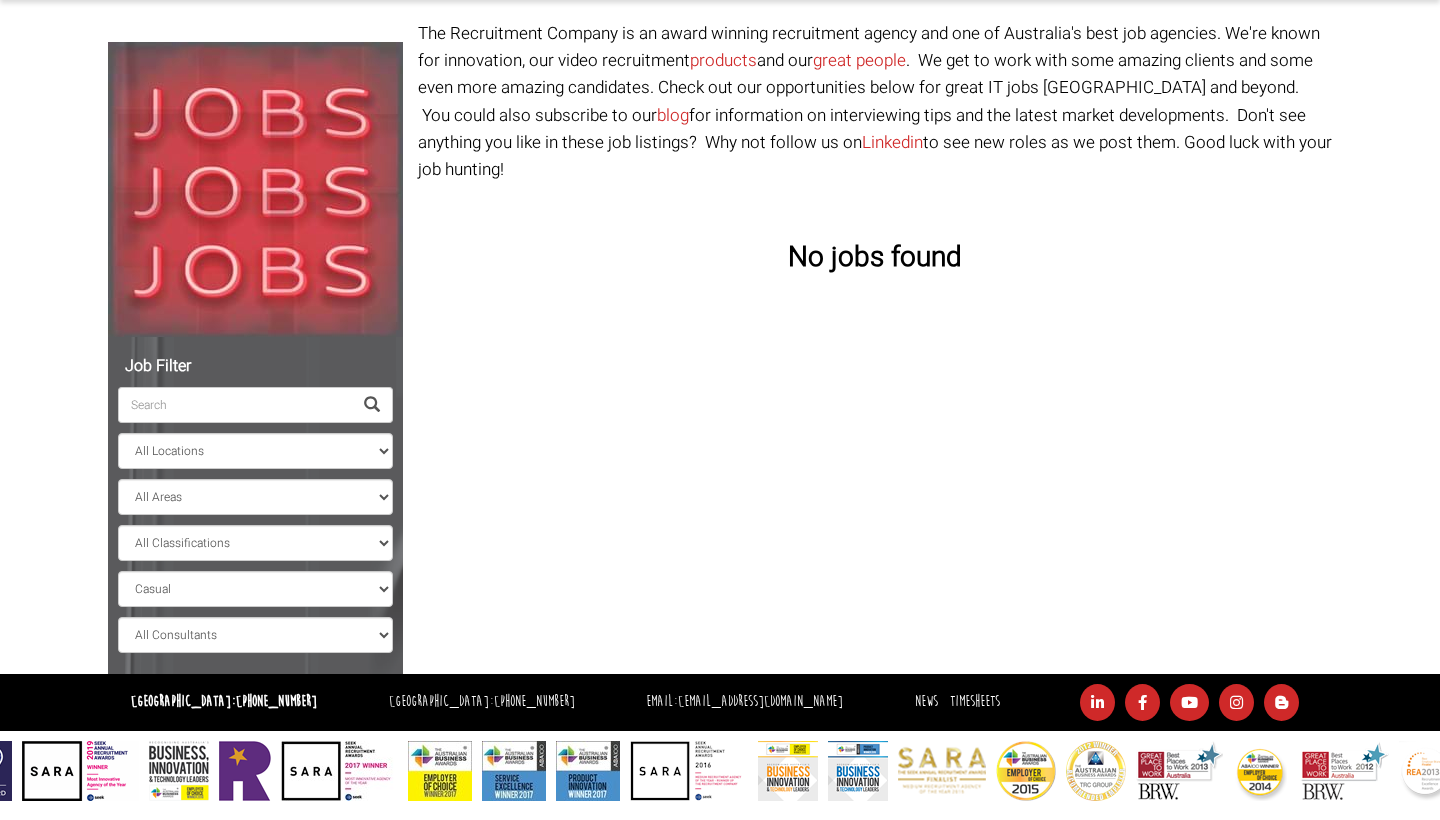 click on "All Locations
Sydney
Melbourne
Ireland
Sydney   CBD
Parramatta
Circular   Quay
North   Sydney
Brisbane
Pyrmont
Canberra
Bondi   Junction
Manly
Surry   Hills
Fairfield
Dublin
Darling   Harbour
Chatswood
Macquarie   Park
All Areas
All Classifications
Banking  &  Financial   Services
Information  &  Communication   Technology
Design  &  Architecture
Government  &  Defence
Human   Resources  &  Recruitment
Trades  &  Services
Construction
Manufacturing ,  Transport  &  Logistics
Accounting
Sales
Administration  &  Office   Support
Consulting  &  Strategy
Marketing  &  Communications
Call   Centre  &  Customer   Service
Insurance  &  Superannuation
All Work Types" at bounding box center [255, 500] 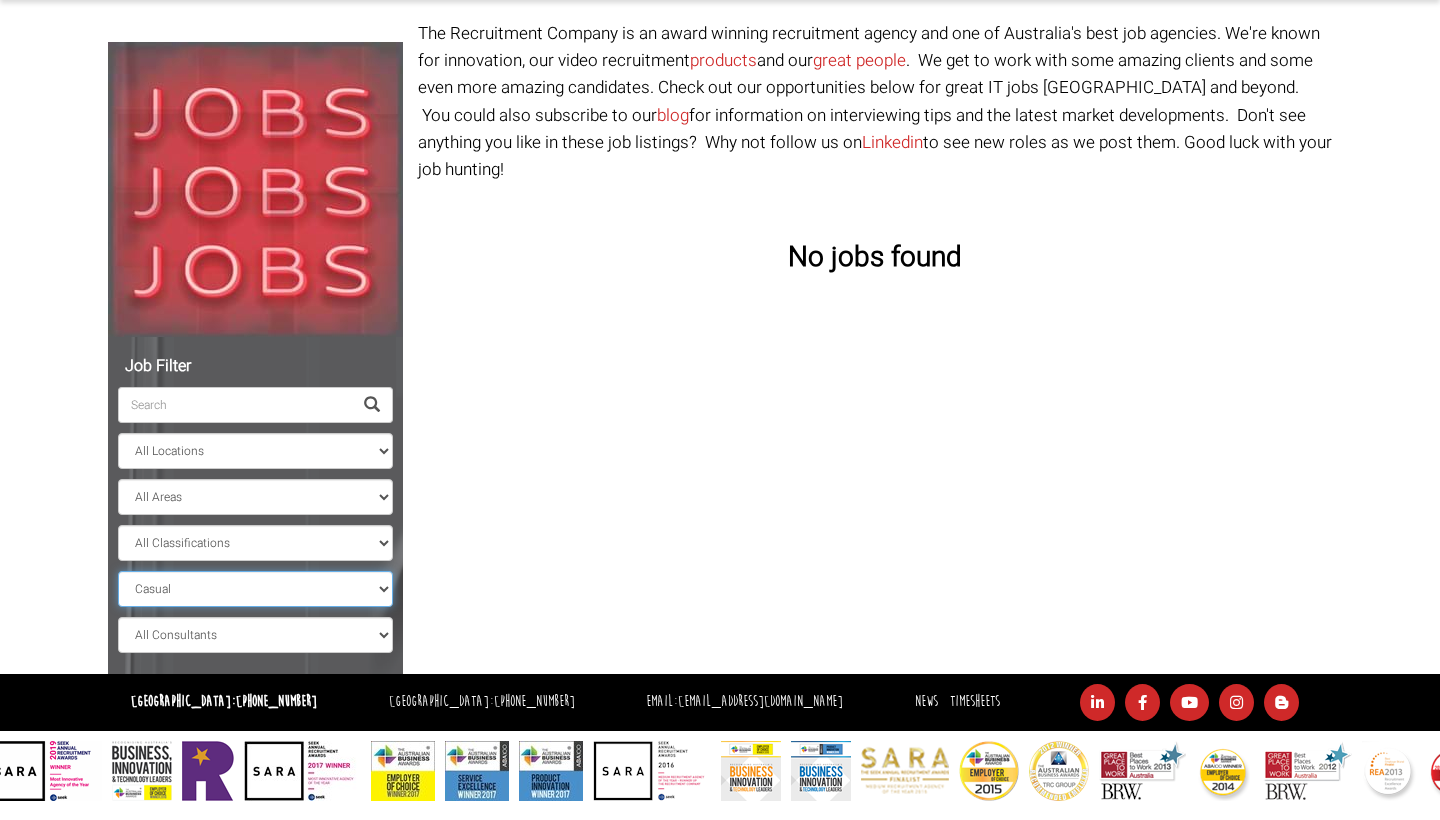 select on "Part   Time" 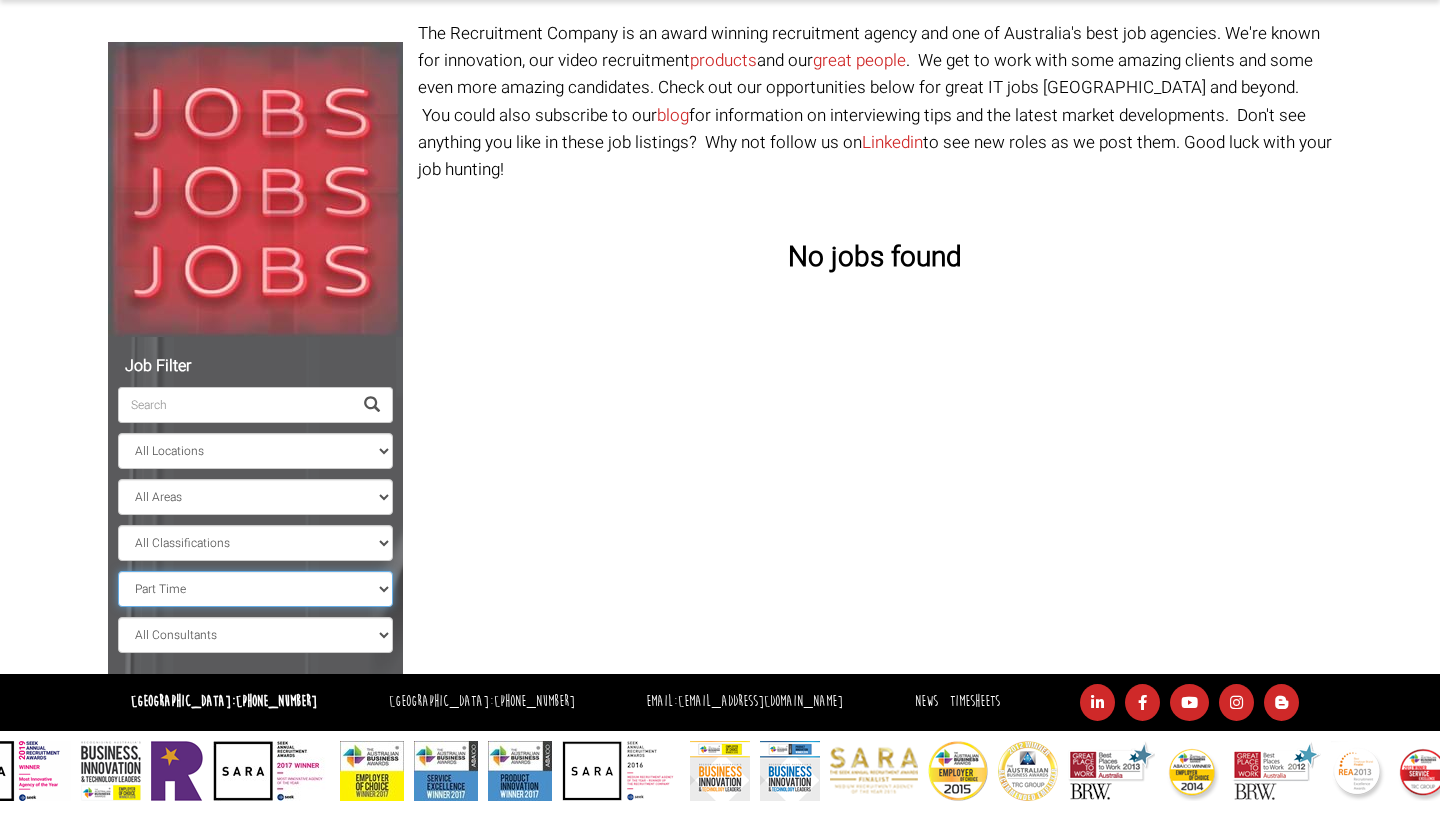 select 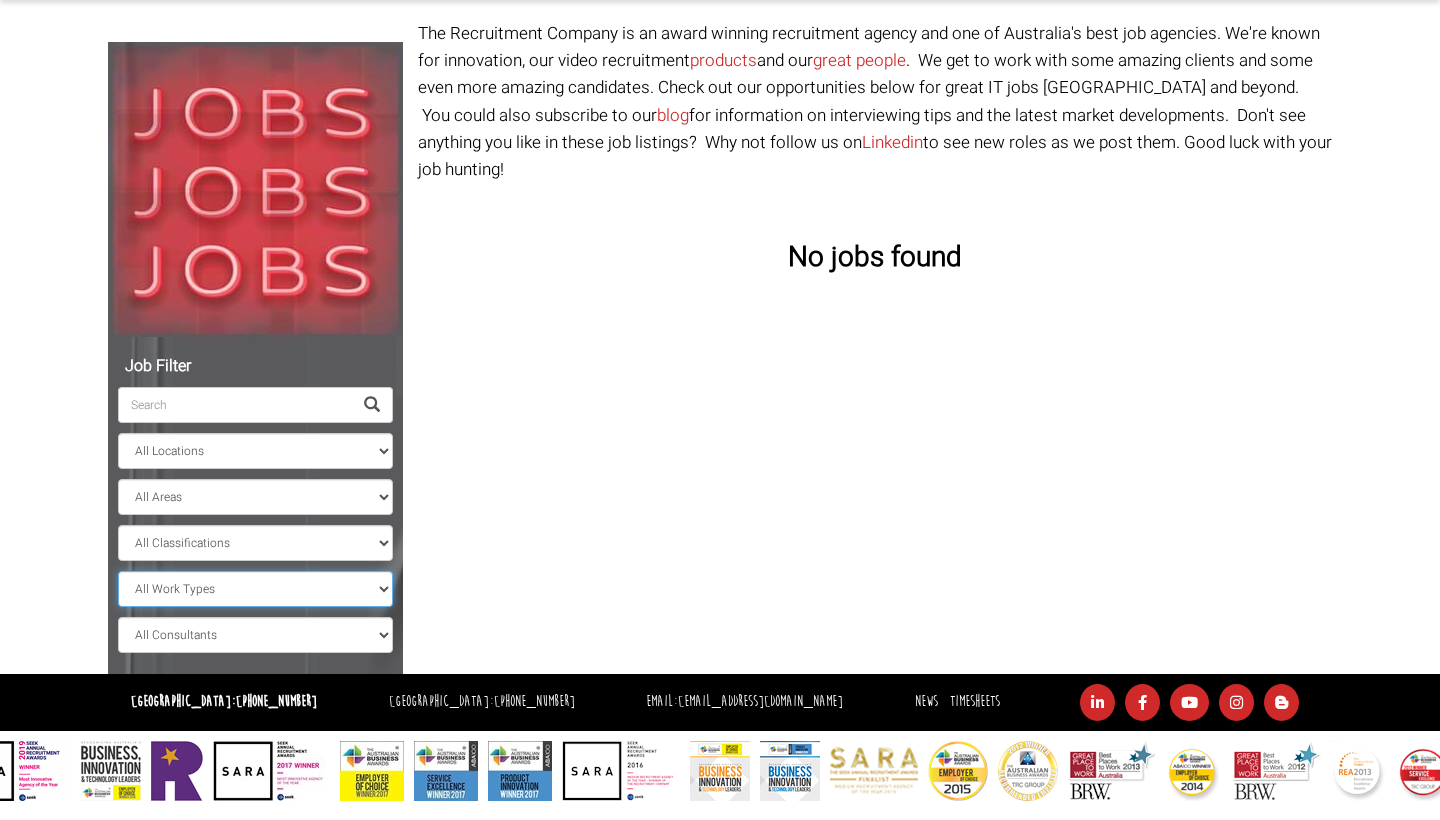 select on "New   South   Wales" 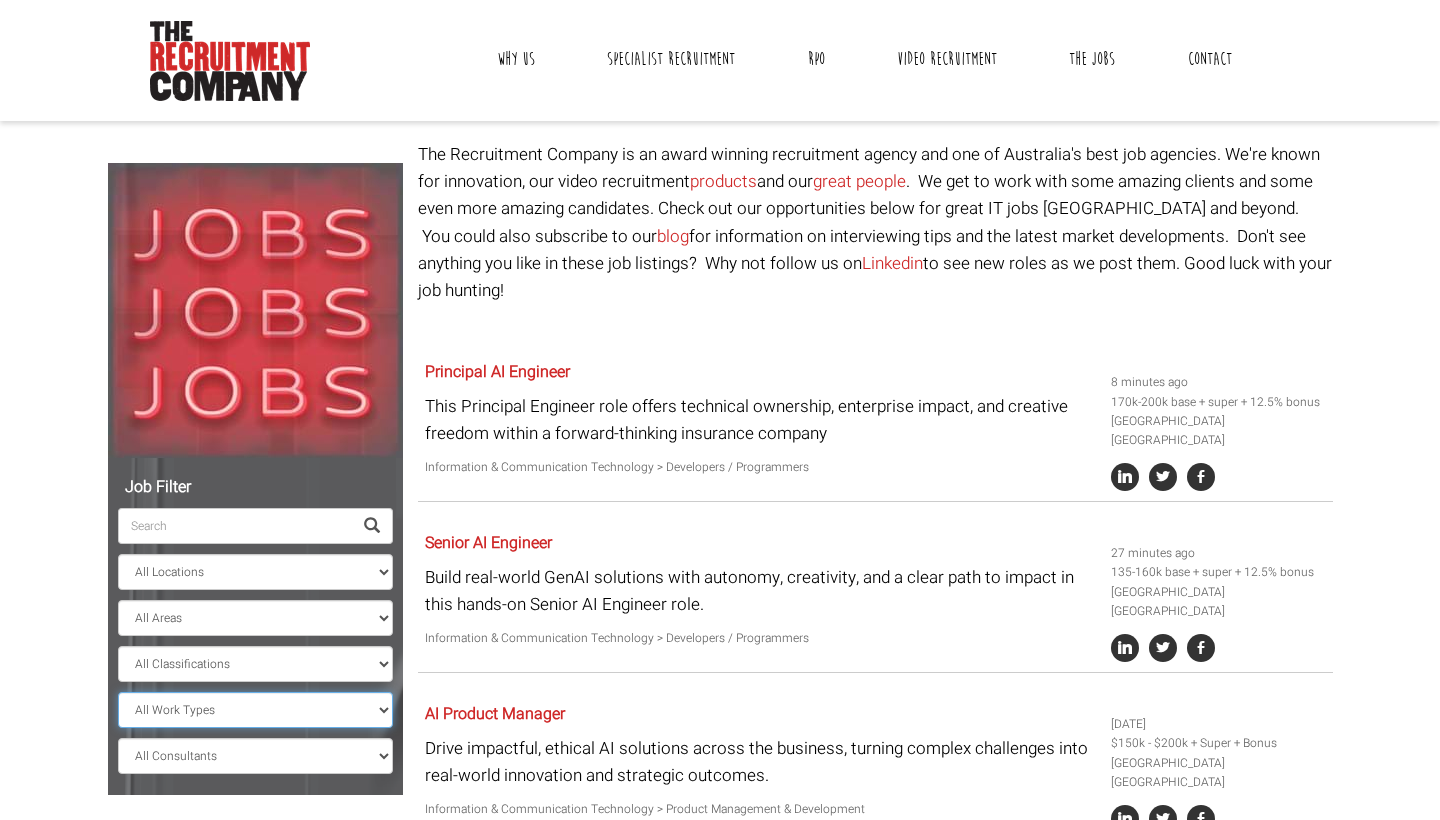 scroll, scrollTop: 4, scrollLeft: 0, axis: vertical 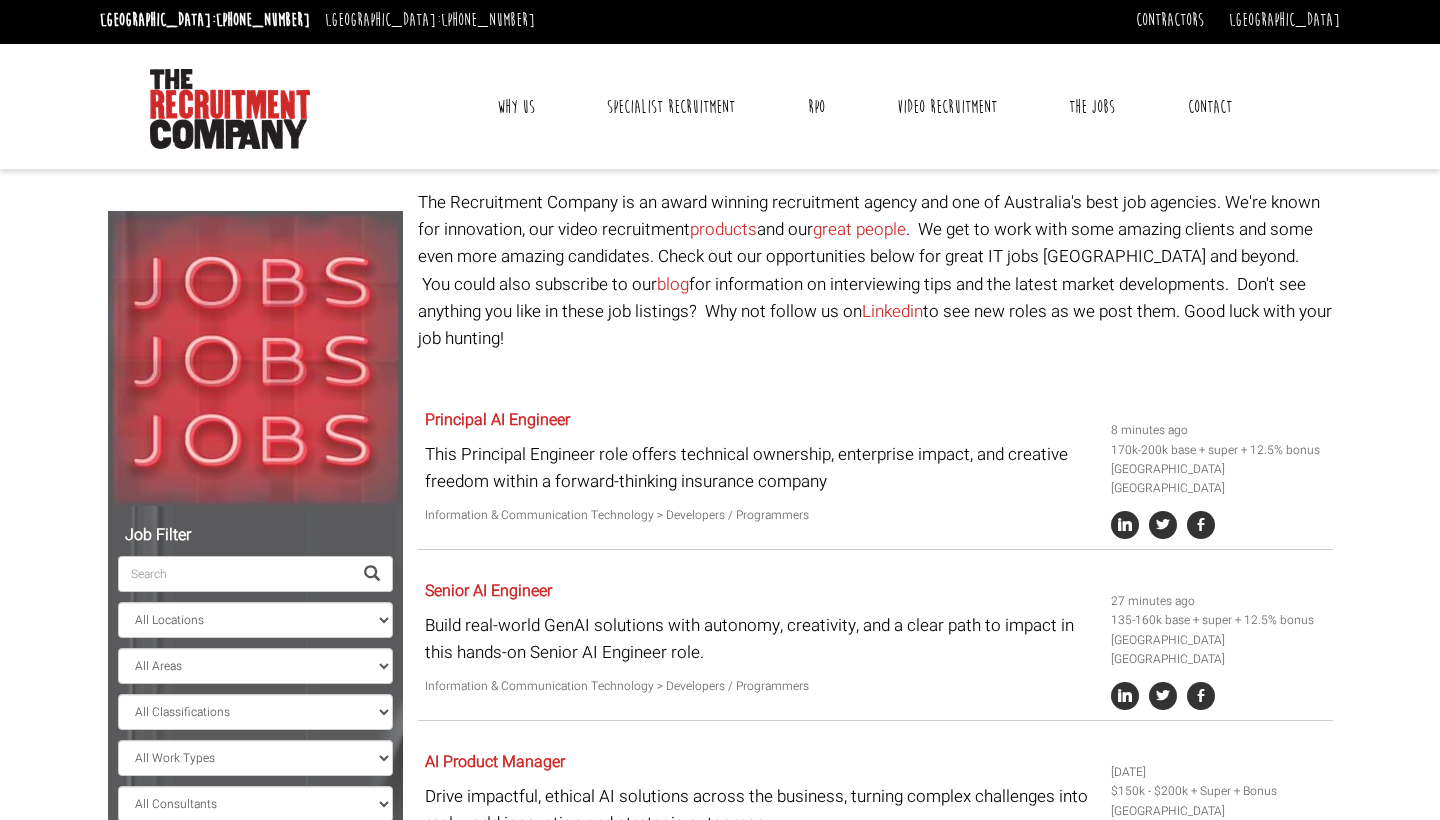 click at bounding box center (230, 109) 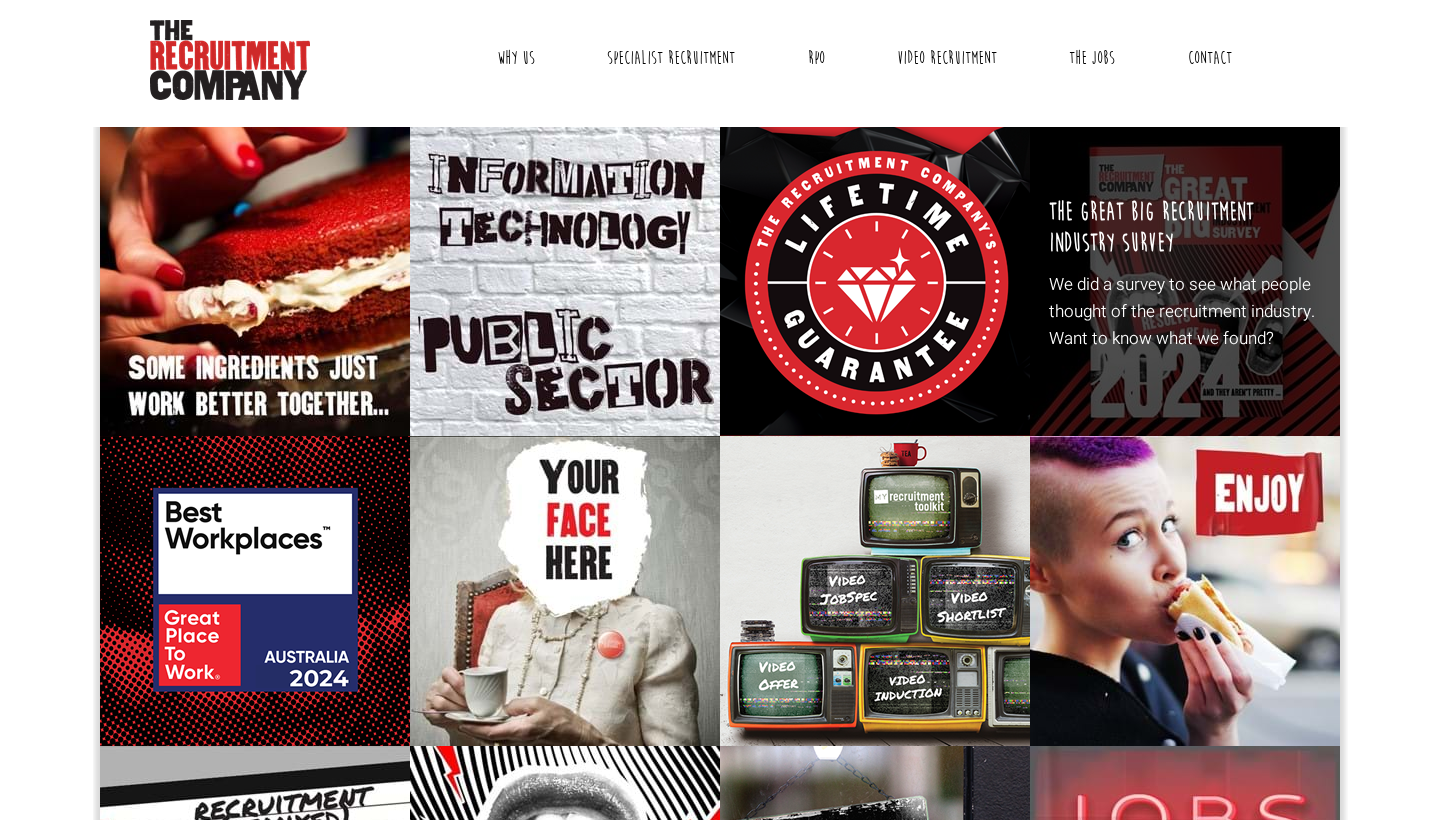 scroll, scrollTop: 62, scrollLeft: 0, axis: vertical 